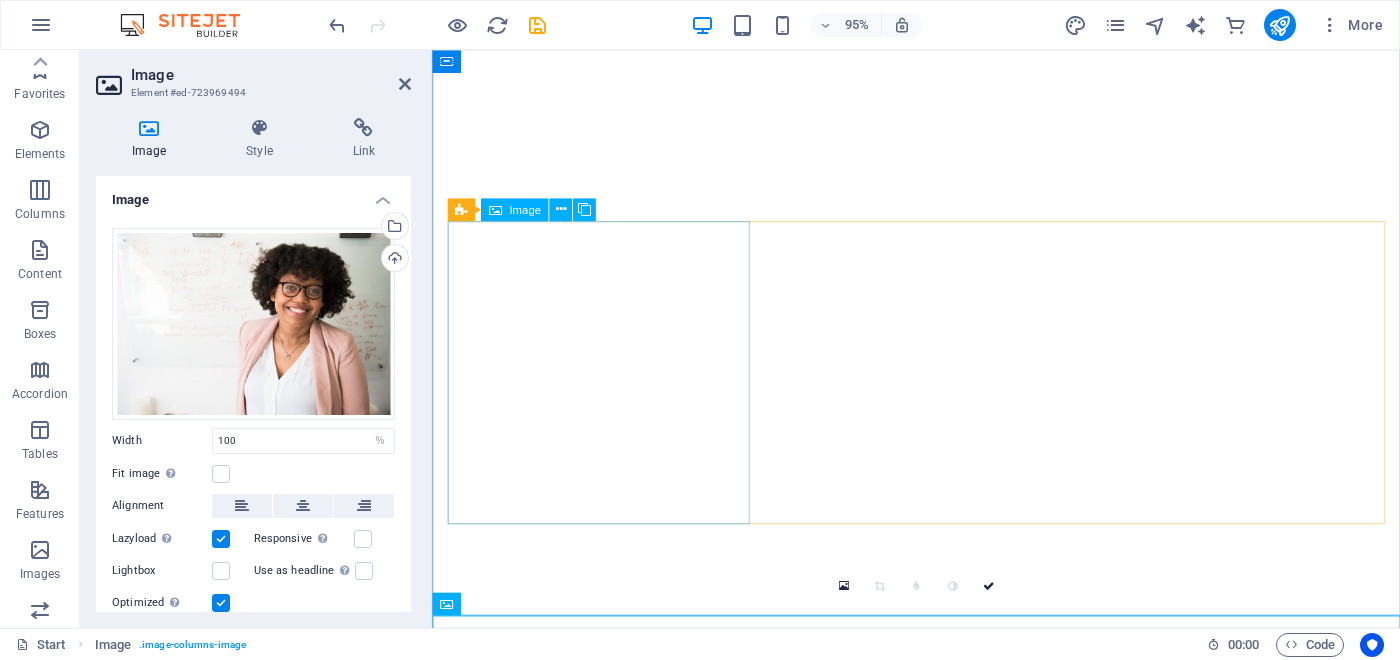 select on "%" 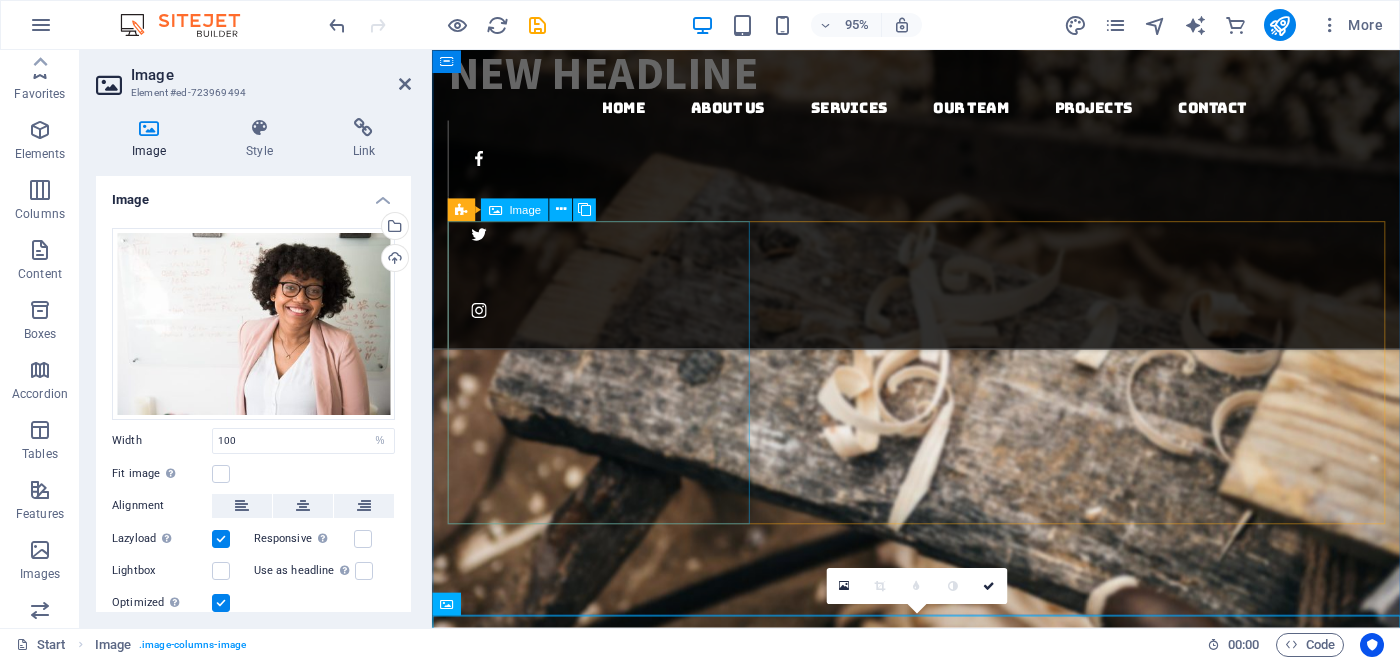 scroll, scrollTop: 0, scrollLeft: 0, axis: both 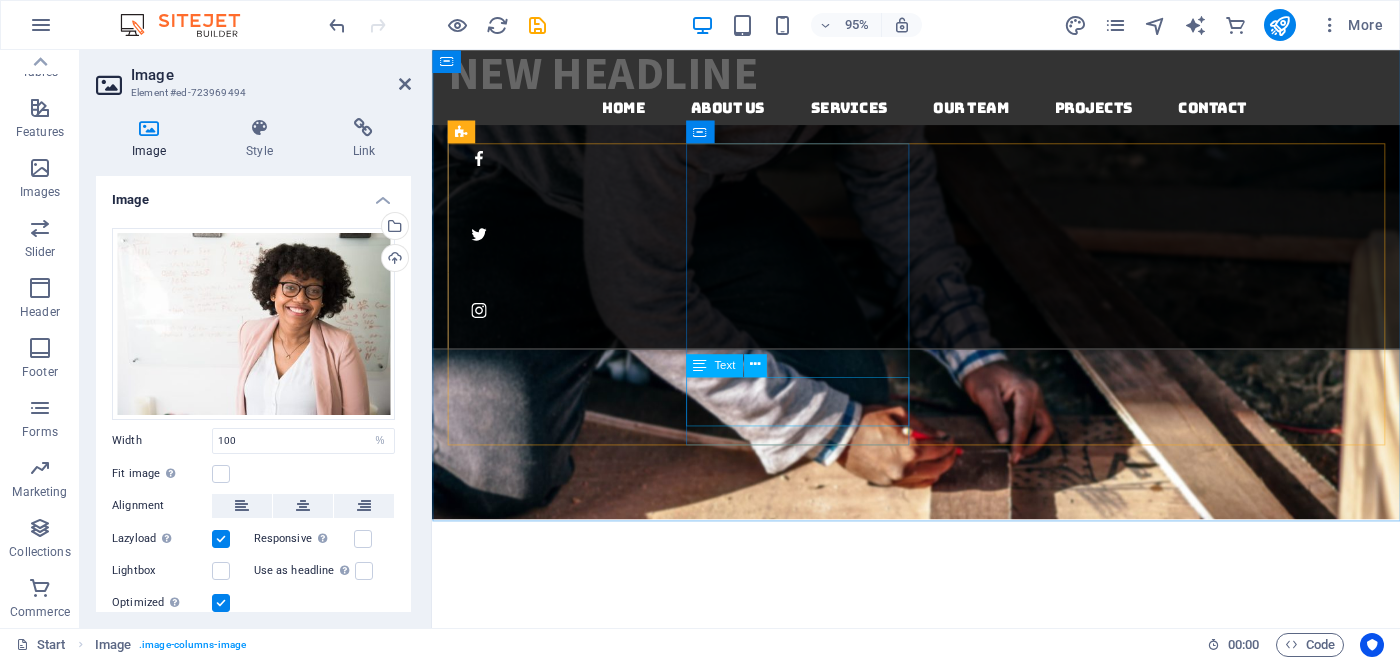 click on "New kitchens, Bathroom repairs, added rooms, archways, doorways" at bounding box center (941, 2678) 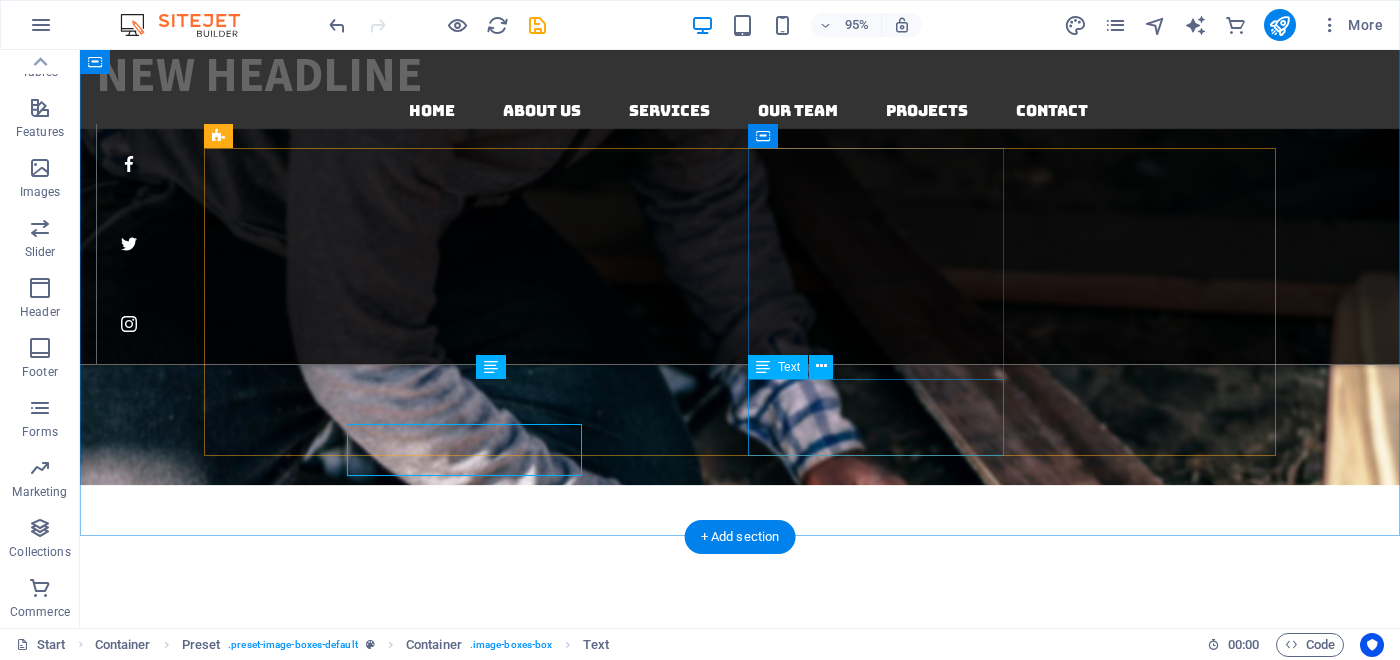 scroll, scrollTop: 2172, scrollLeft: 0, axis: vertical 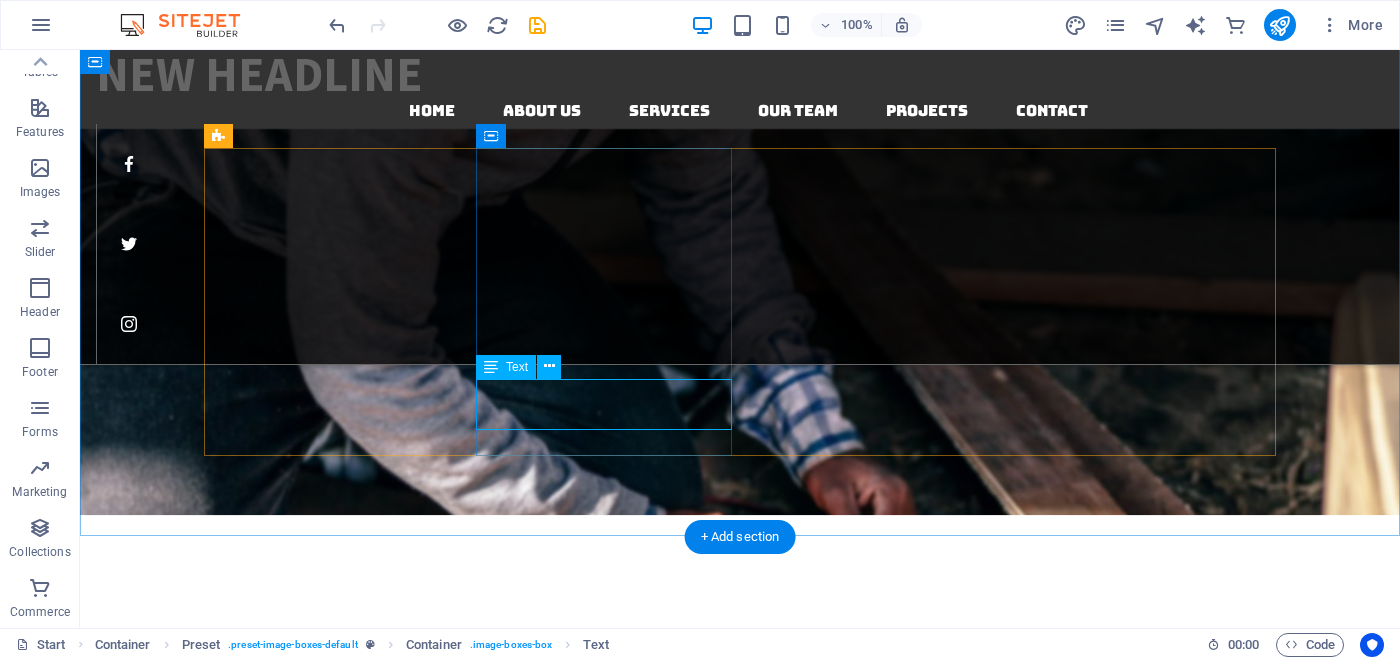 click on "New kitchens, Bathroom repairs, added rooms, archways, doorways" at bounding box center (740, 2786) 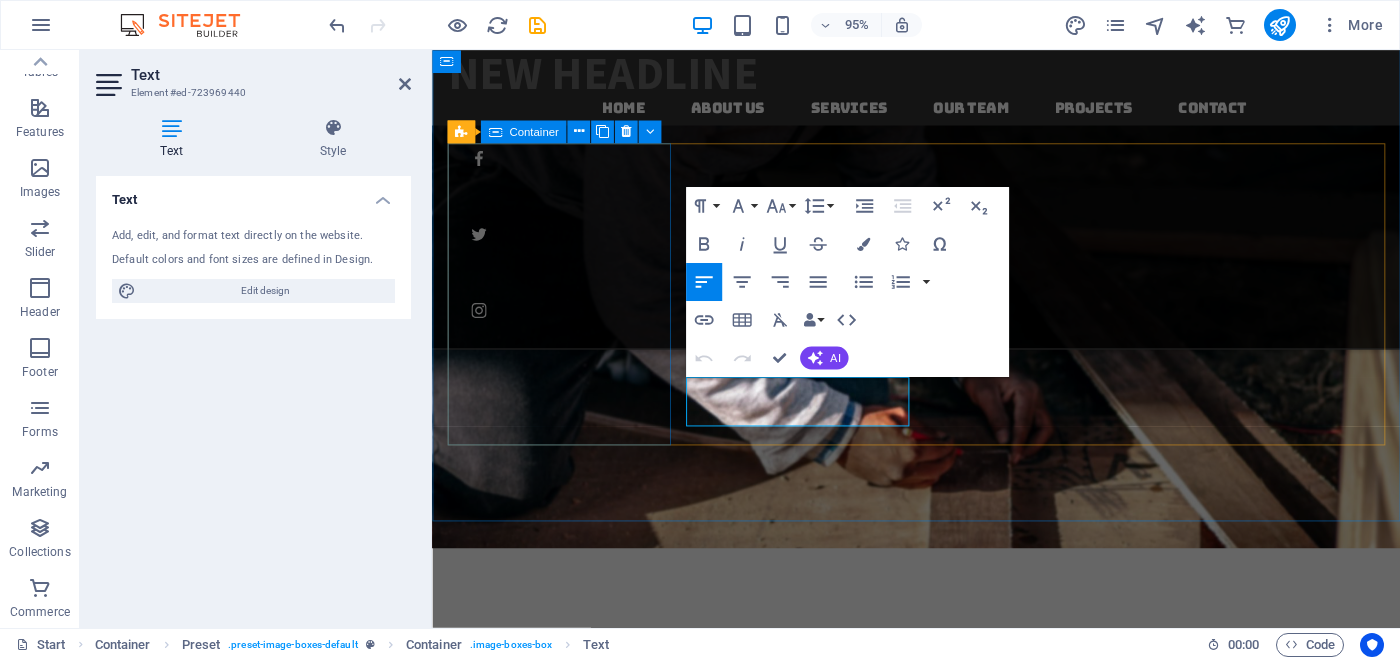 scroll, scrollTop: 2202, scrollLeft: 0, axis: vertical 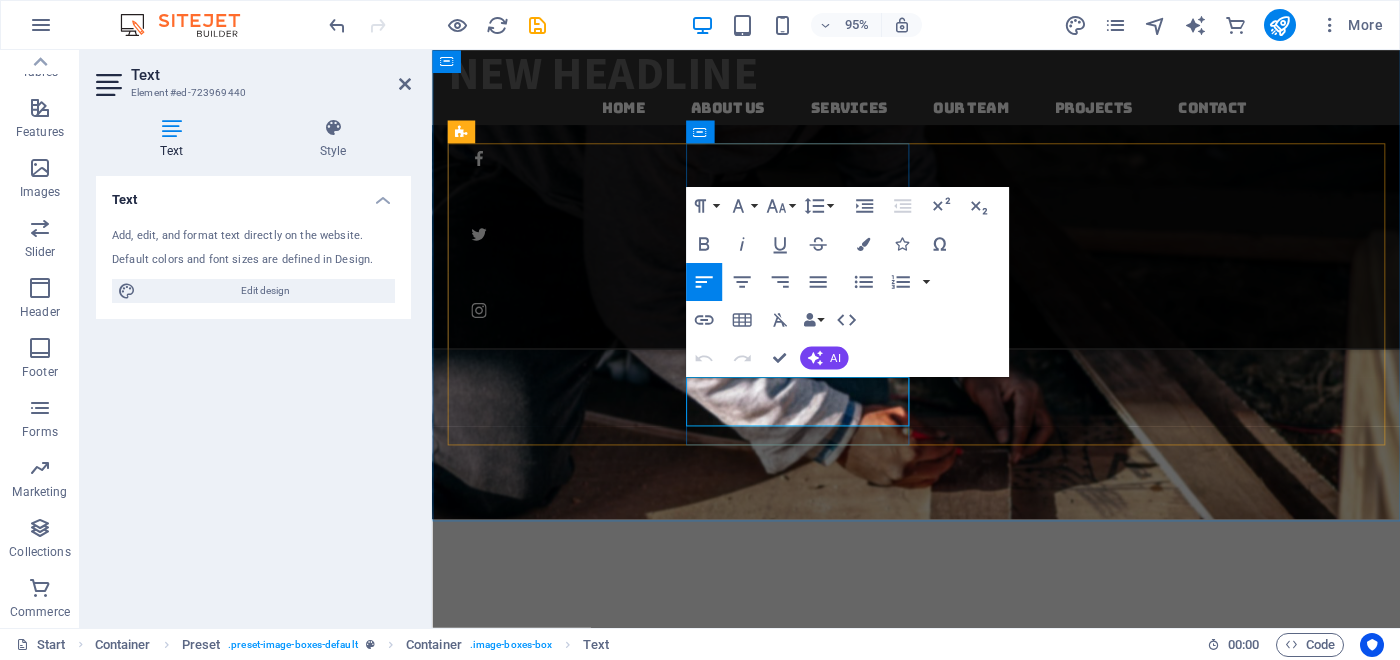 click on "New kitchens, Bathroom repairs, added rooms, archways, doorways" at bounding box center (941, 2678) 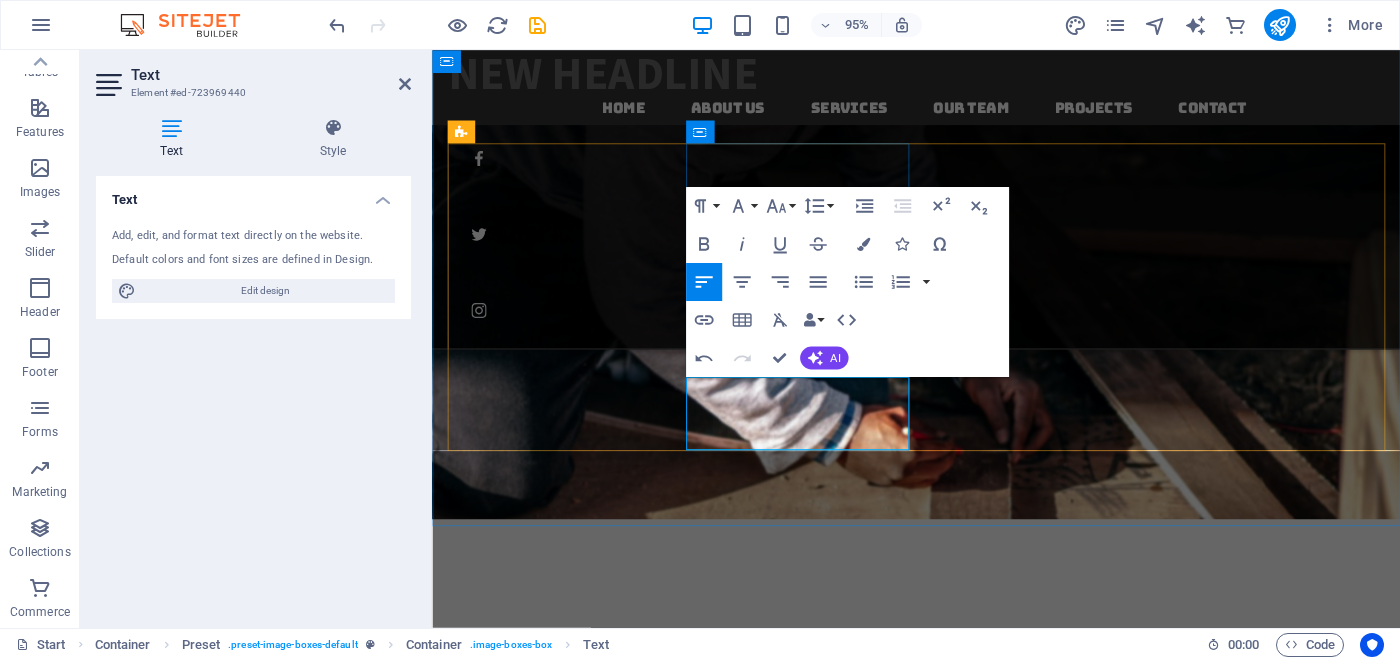 click on "New kitchens, Bathroom repairs, added rooms, archways, doorways, Ramps and archetraves." at bounding box center [941, 2678] 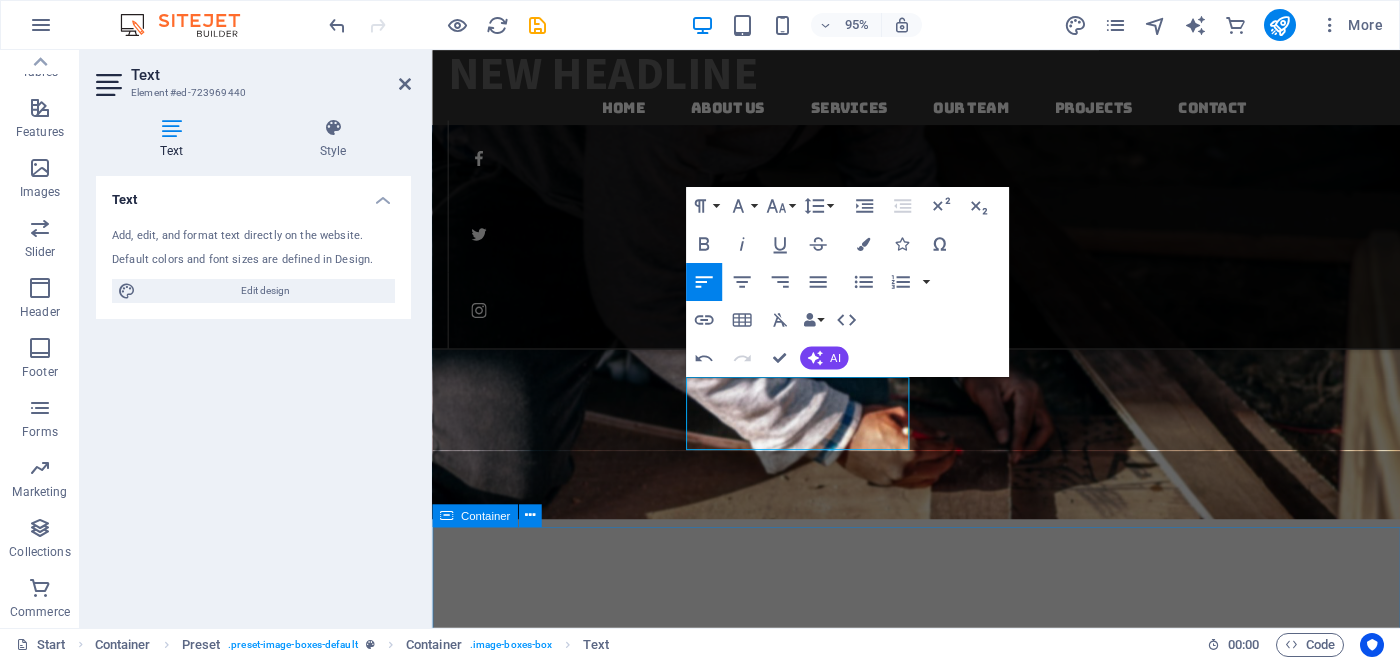 click on "Our Professional Team We take care of you John Head of Lorum ipsum Phone: [PHONE] Sarah Head of Lorum ipsum Phone: [PHONE]" at bounding box center [941, 5540] 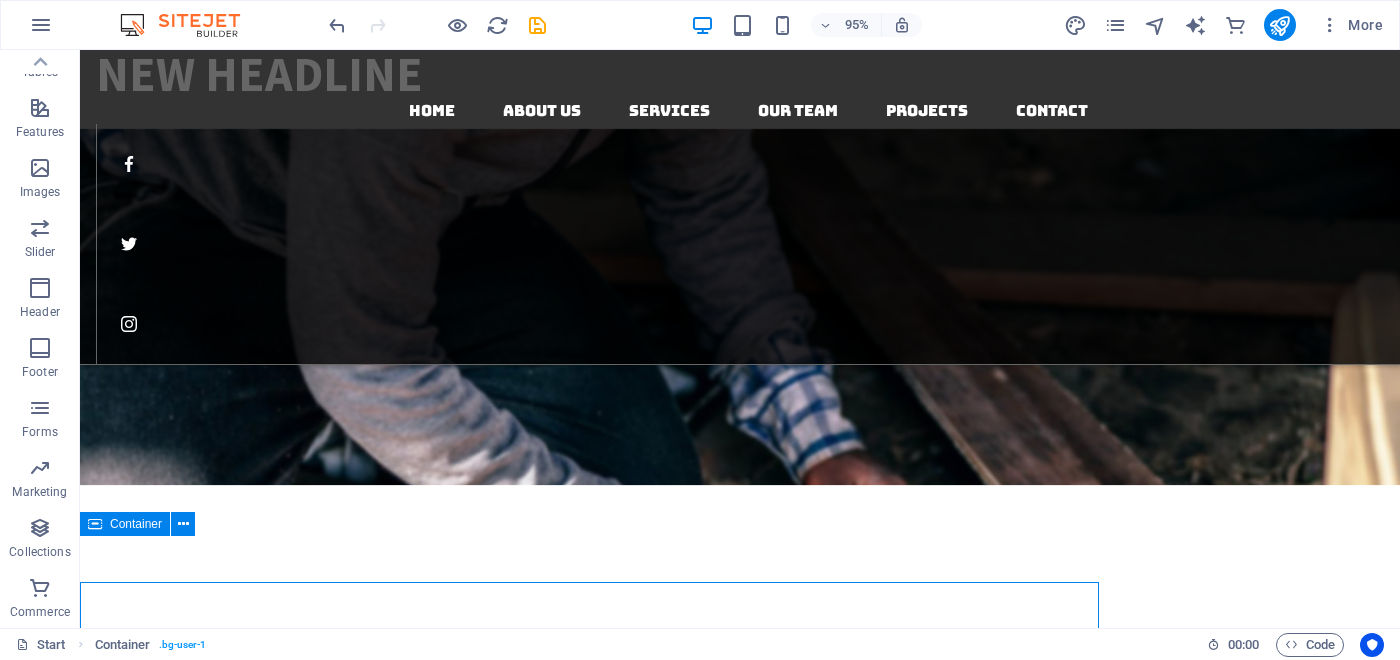 scroll, scrollTop: 2172, scrollLeft: 0, axis: vertical 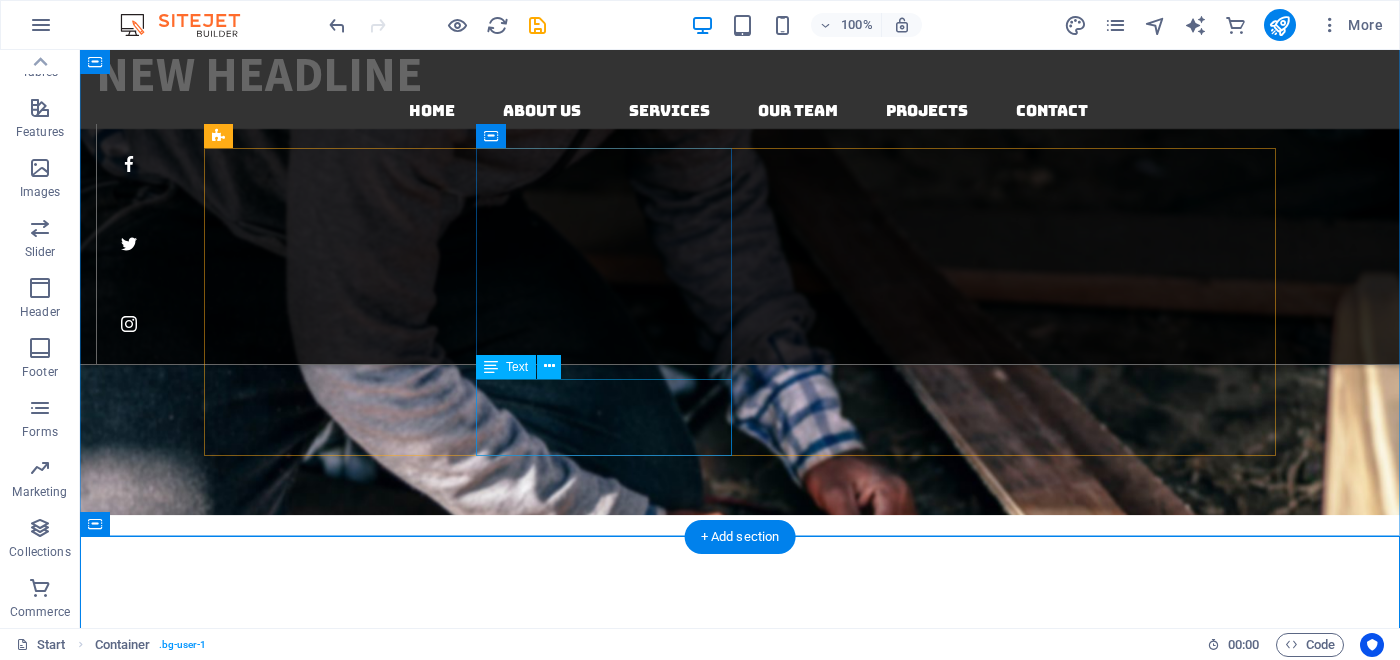 click on "New kitchens, Bathroom repairs, added rooms, archways, doorways, Ramps and architraves." at bounding box center [740, 2786] 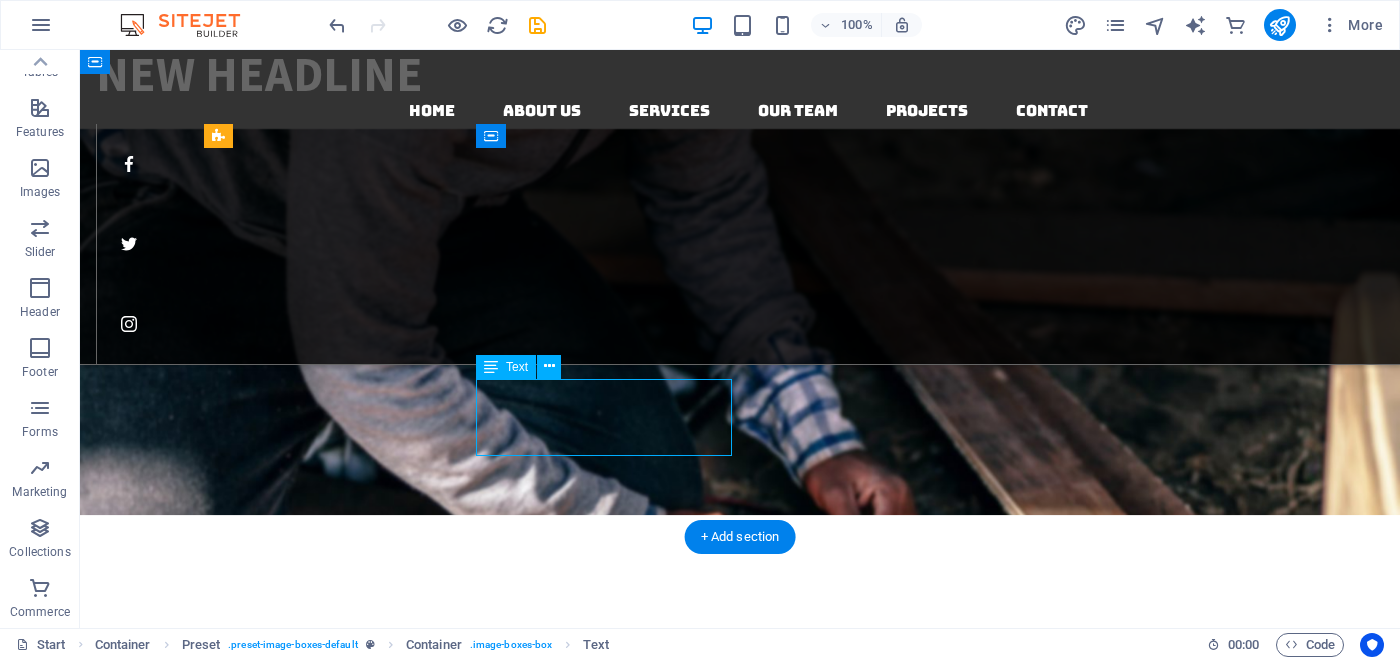 click on "New kitchens, Bathroom repairs, added rooms, archways, doorways, Ramps and architraves." at bounding box center (740, 2786) 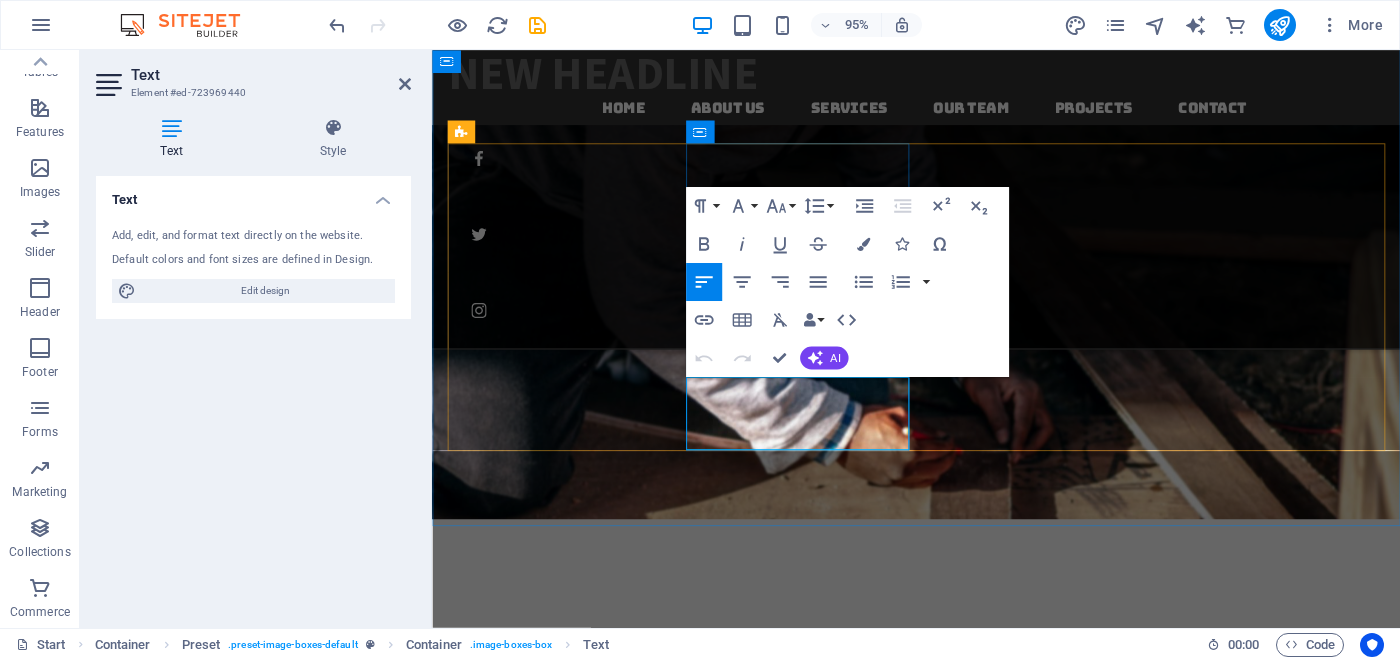 click on "New kitchens, Bathroom repairs, added rooms, archways, doorways, Ramps and architraves." at bounding box center [941, 2678] 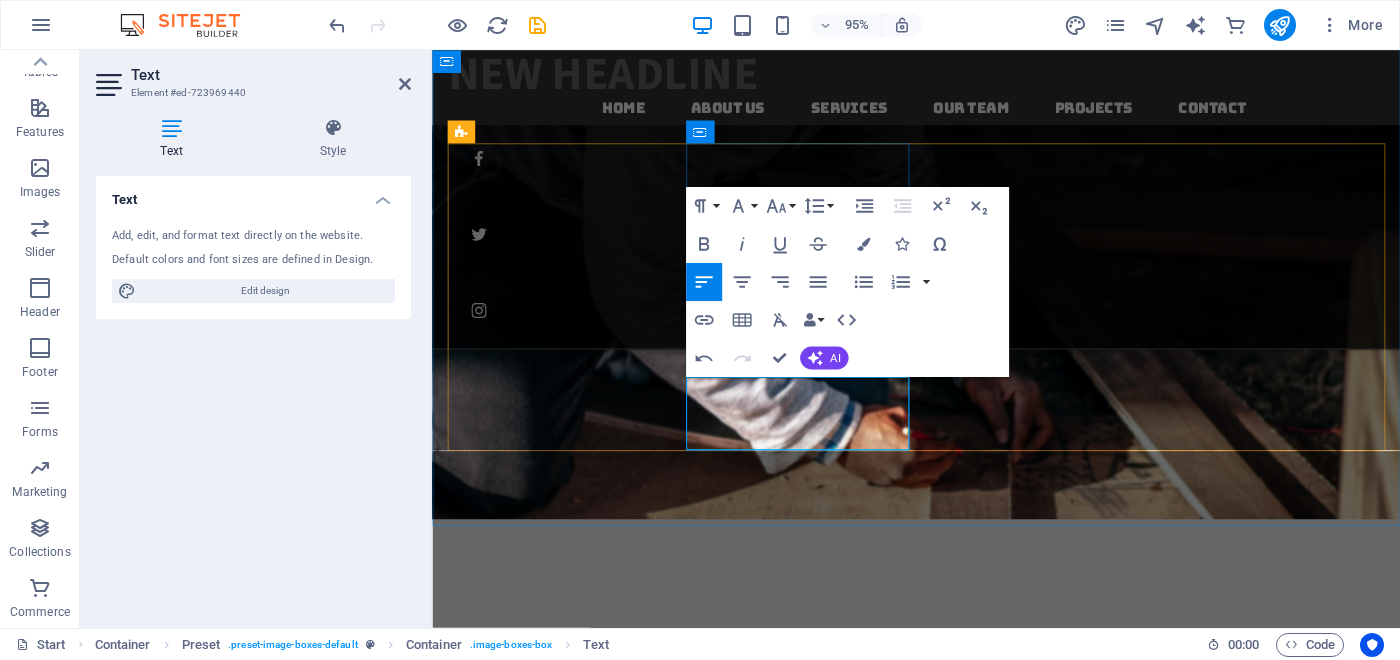 type 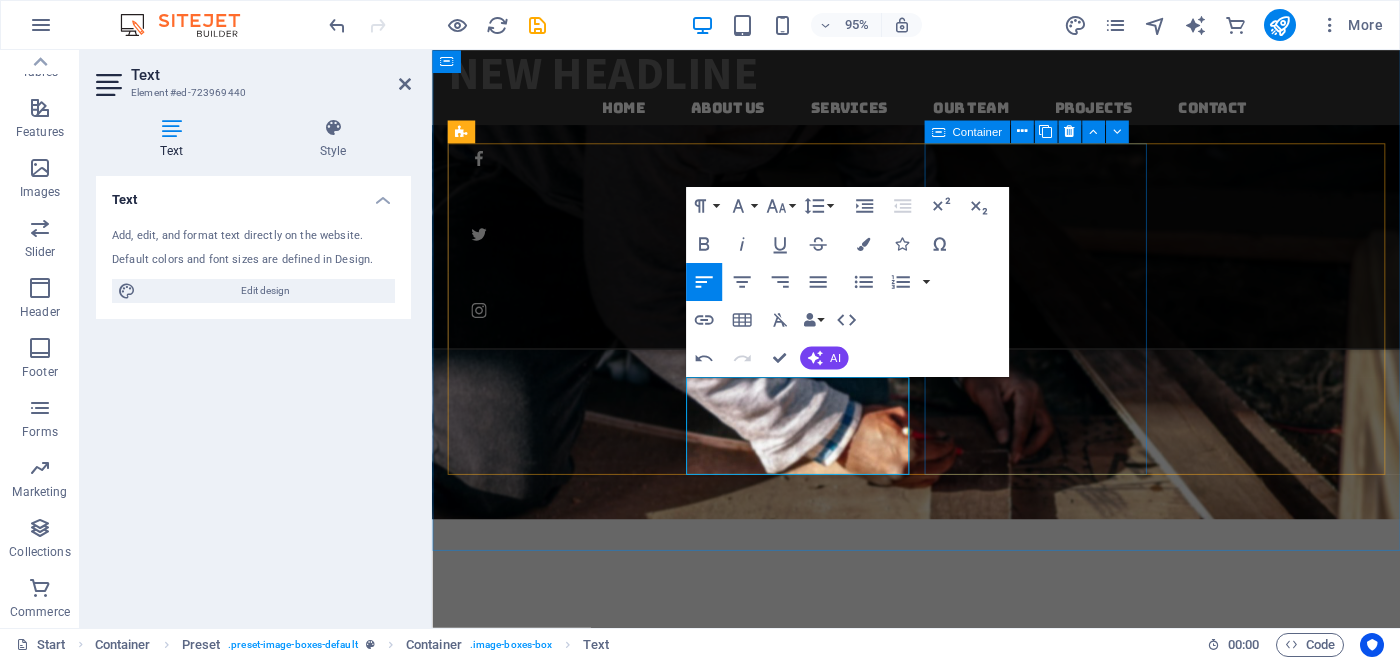click on "General carpentry  Carpentry is our passion. Years of experience in wall construction, decking, pergolas, kitchens, flooring and more." at bounding box center (941, 3101) 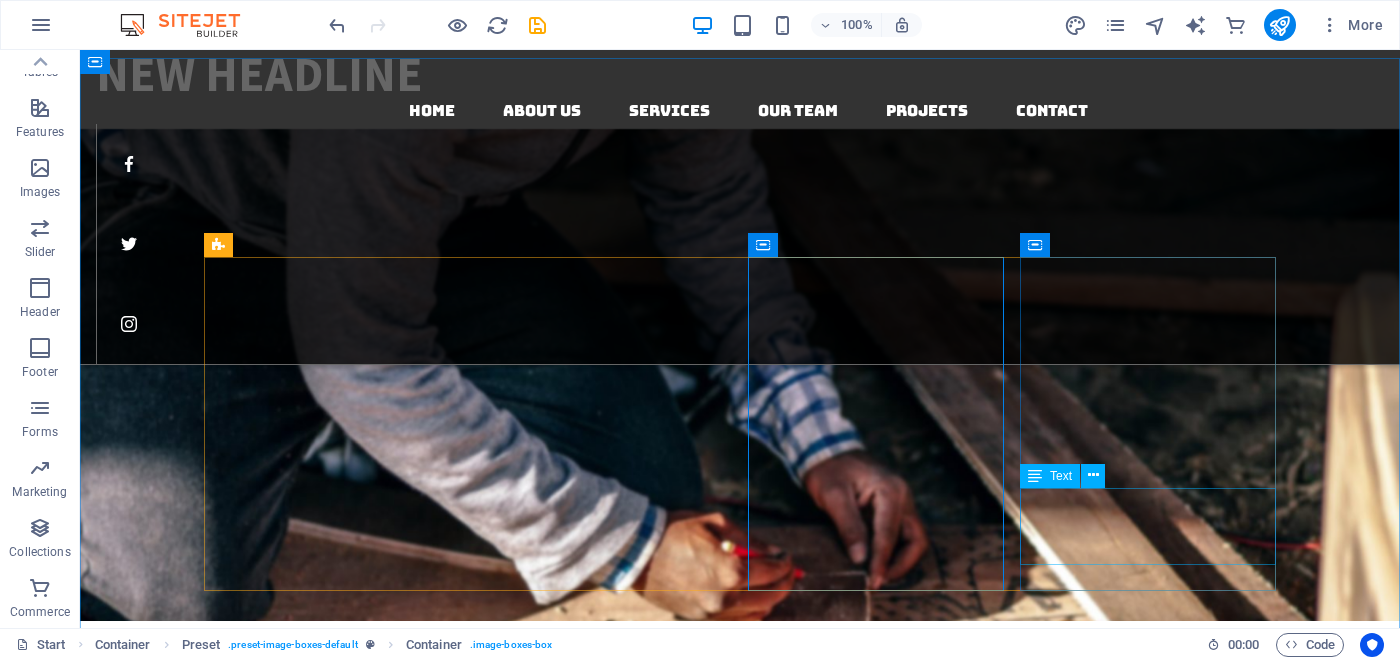 scroll, scrollTop: 2061, scrollLeft: 0, axis: vertical 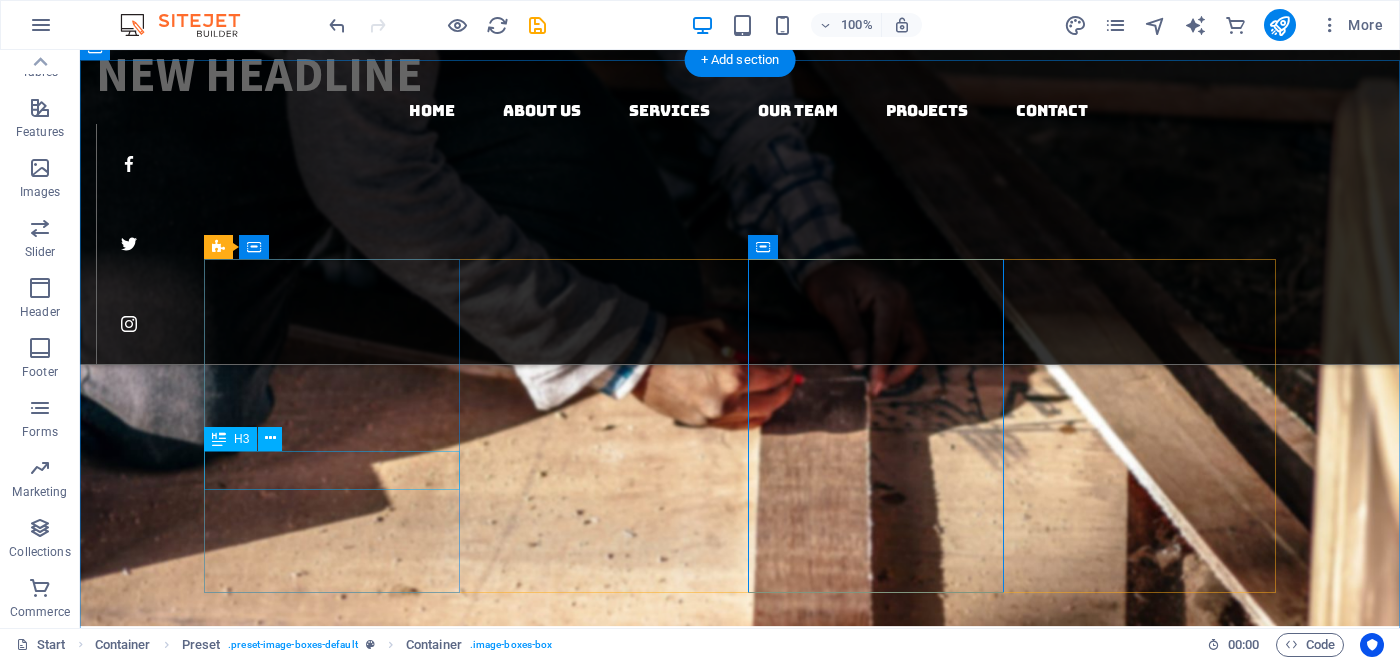 click on "General Carpentry" at bounding box center [740, 1988] 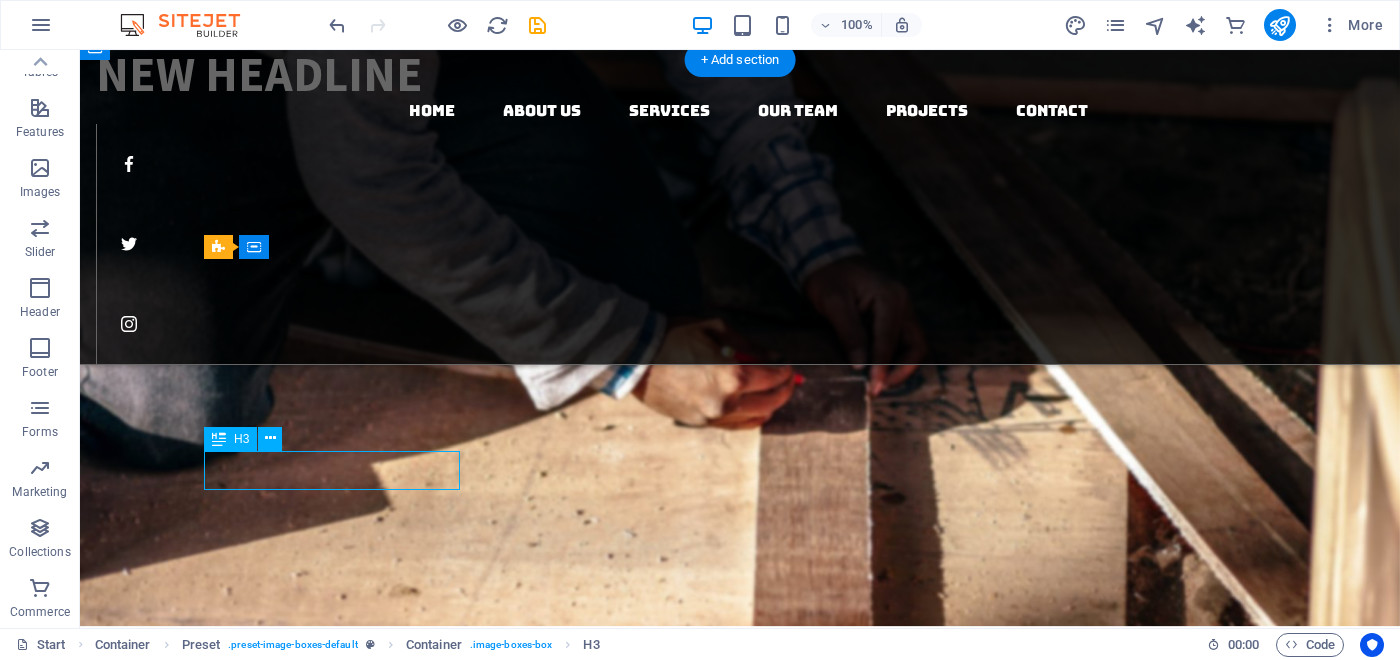 click on "General Carpentry" at bounding box center (740, 1988) 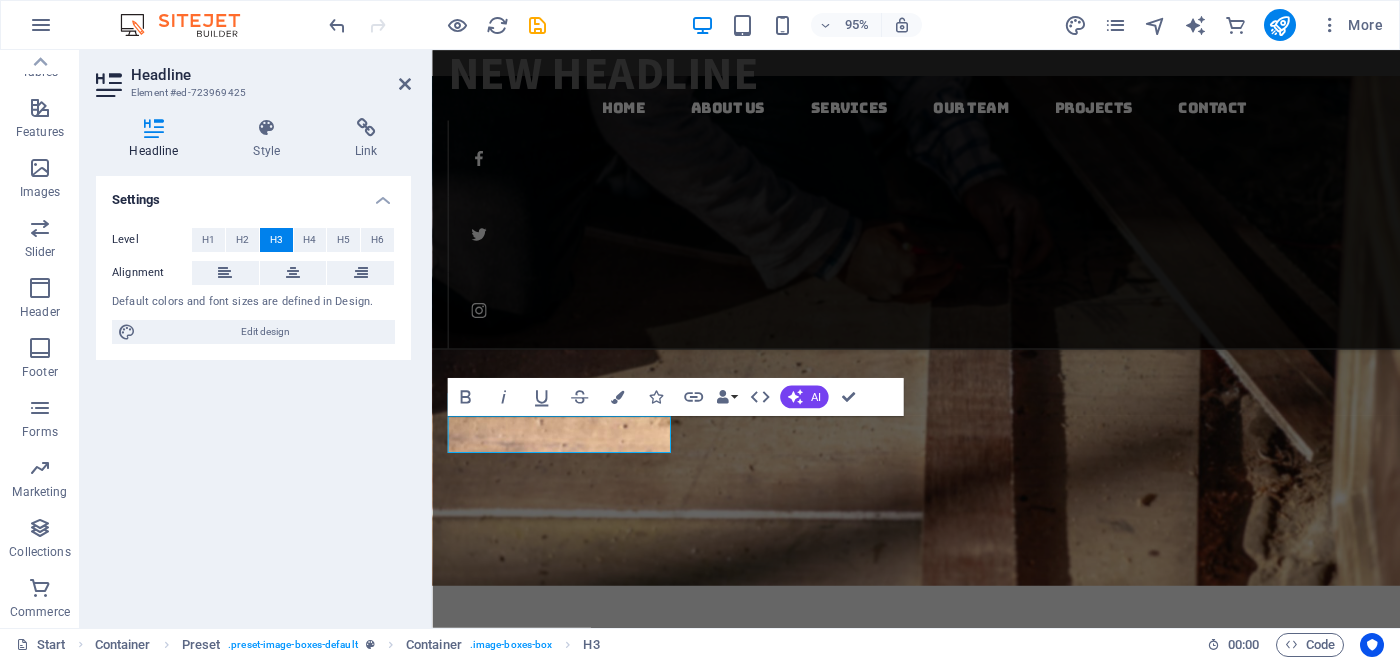scroll, scrollTop: 2091, scrollLeft: 0, axis: vertical 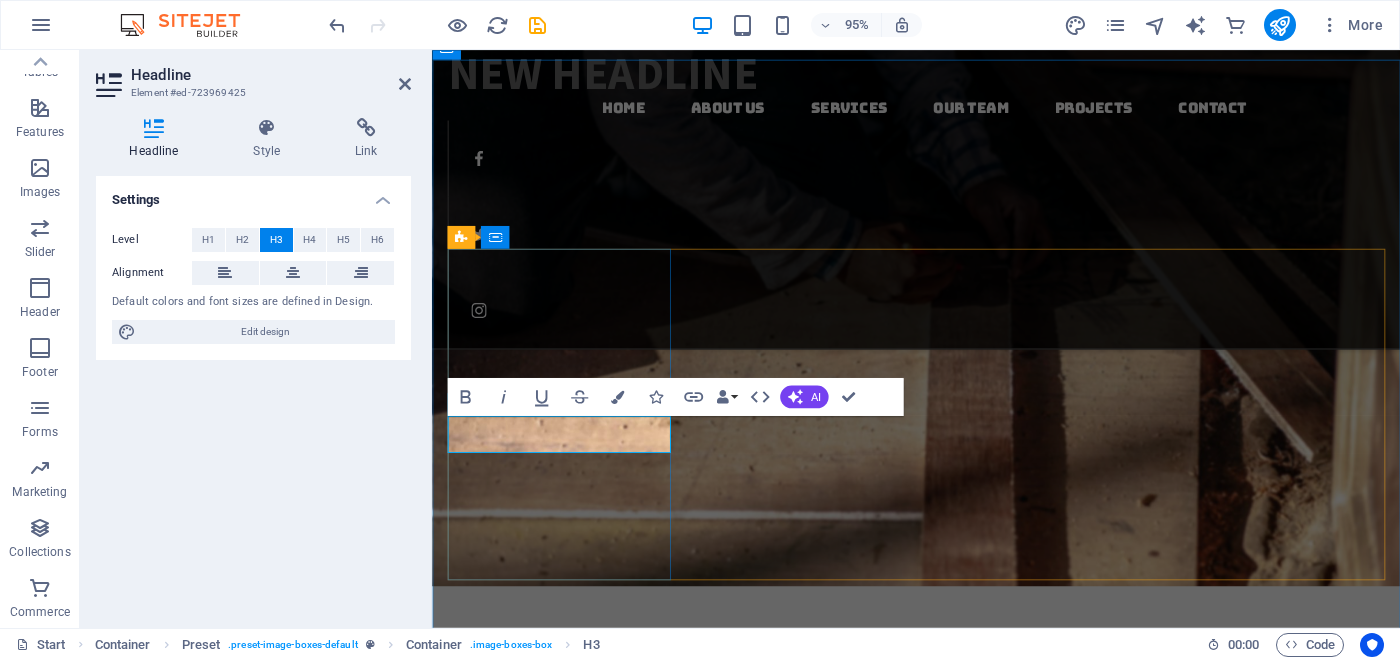 click on "General Carpentry" at bounding box center [941, 1944] 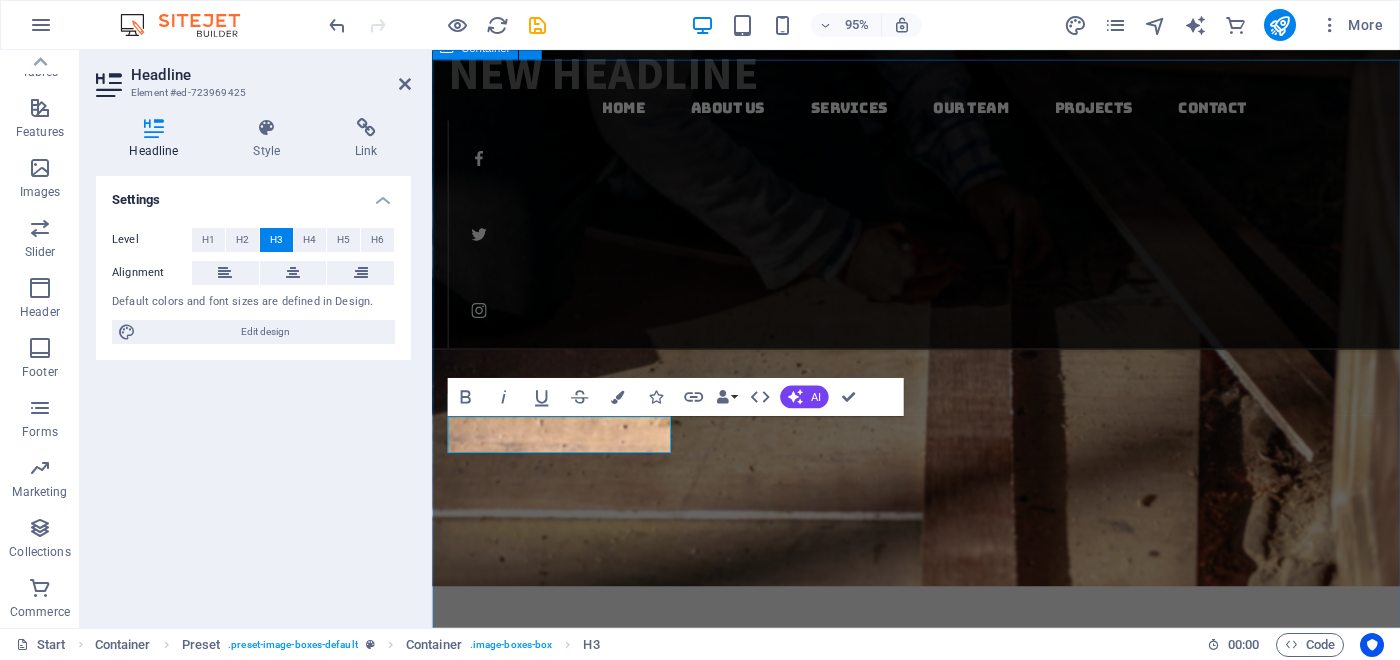 drag, startPoint x: 637, startPoint y: 459, endPoint x: 445, endPoint y: 455, distance: 192.04166 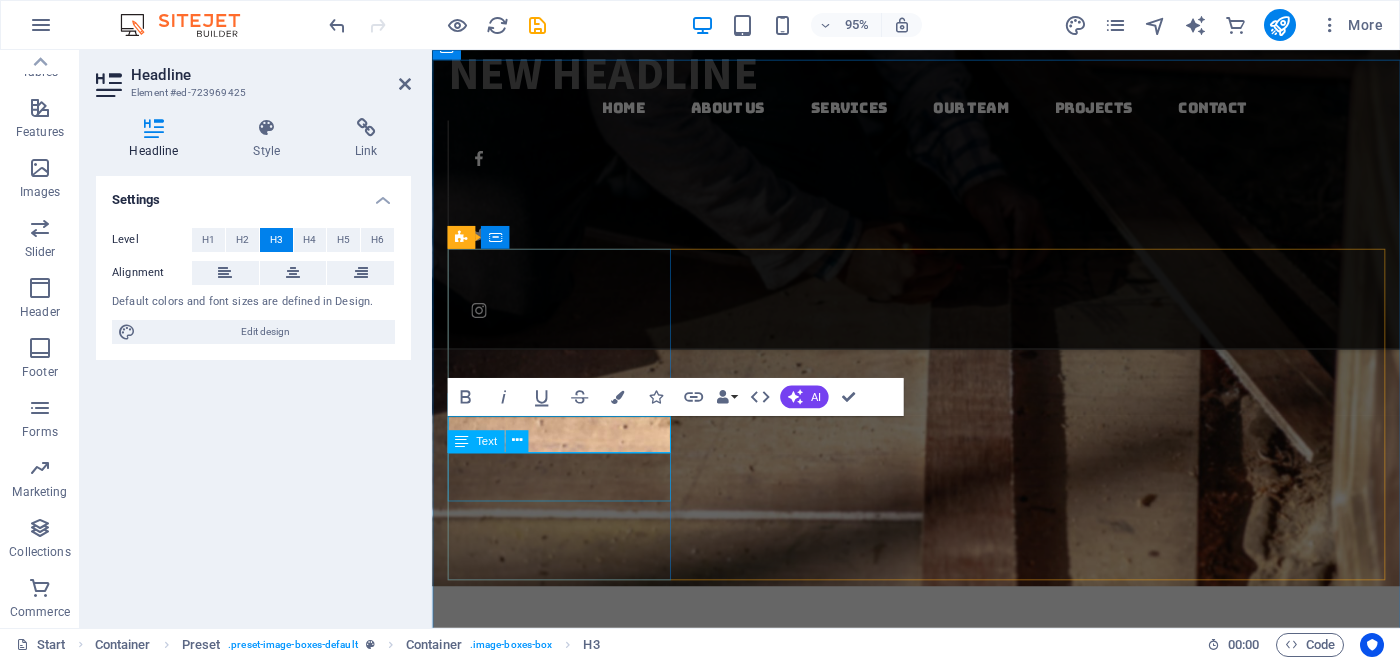 click on "Check out our pergolas, sheds, decks, fences, retaining walls" at bounding box center [941, 1977] 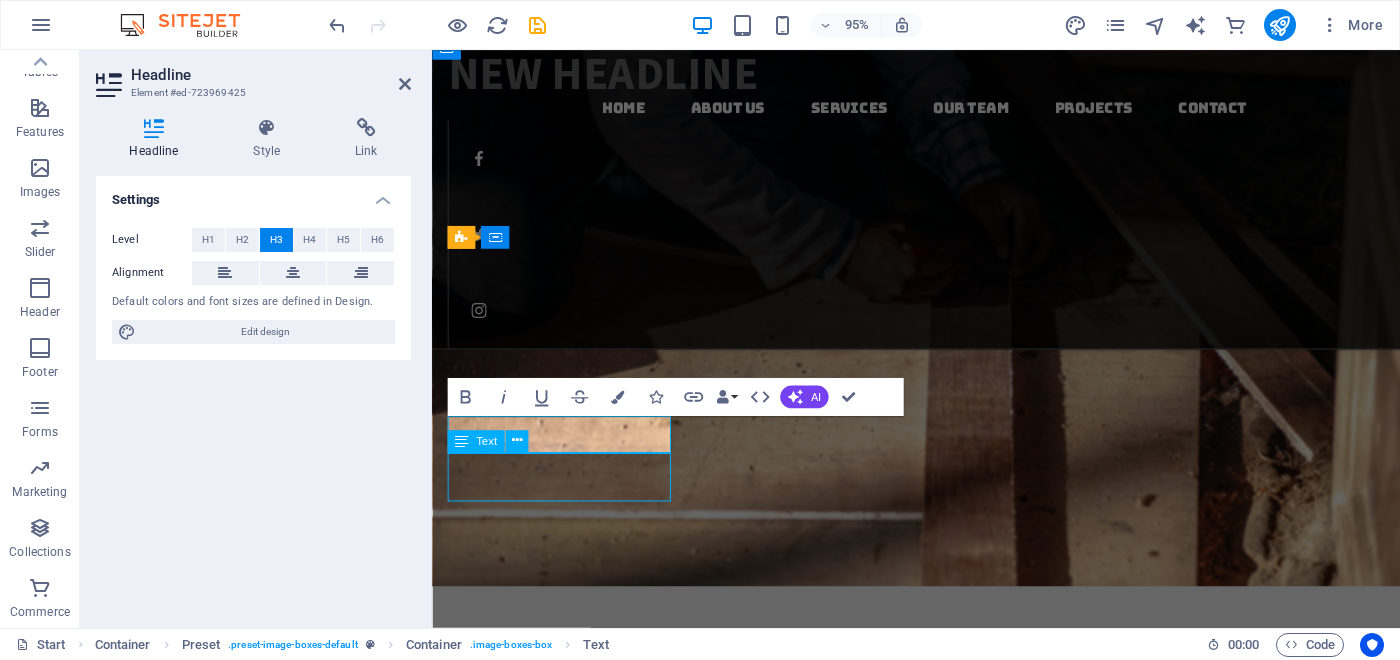 scroll, scrollTop: 2061, scrollLeft: 0, axis: vertical 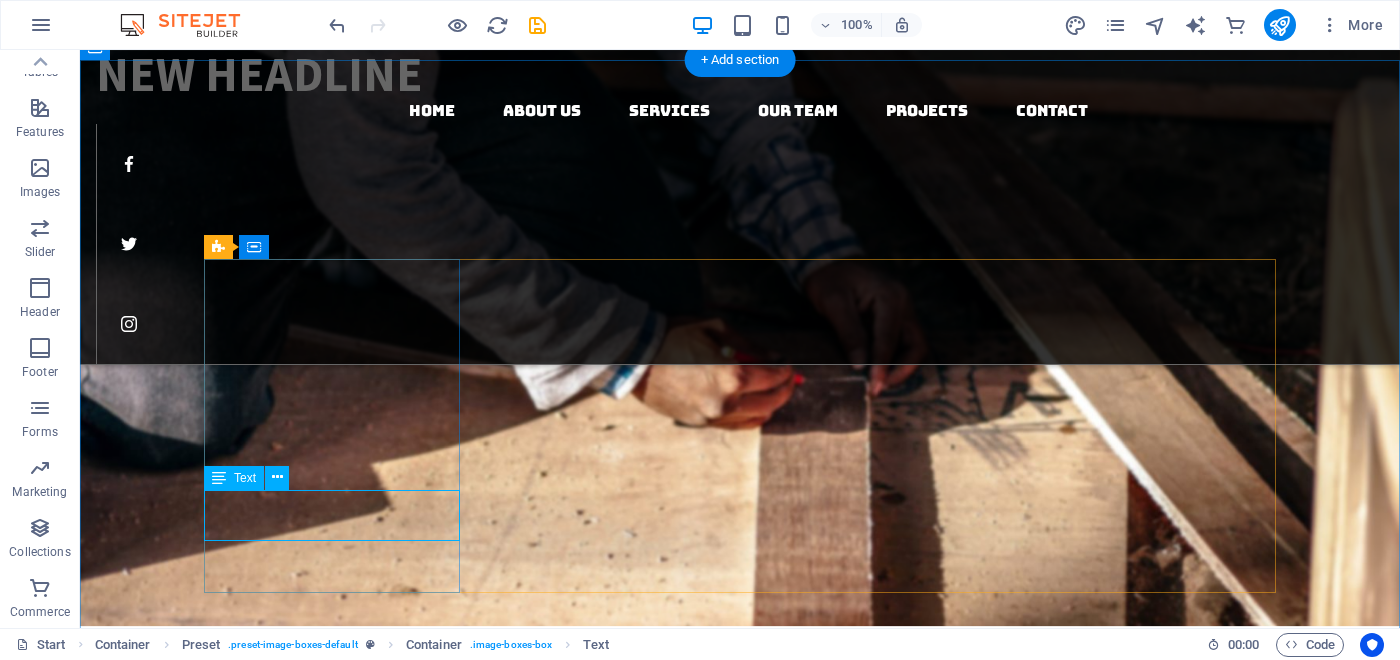 click on "Check out our pergolas, sheds, decks, fences, retaining walls" at bounding box center (740, 2021) 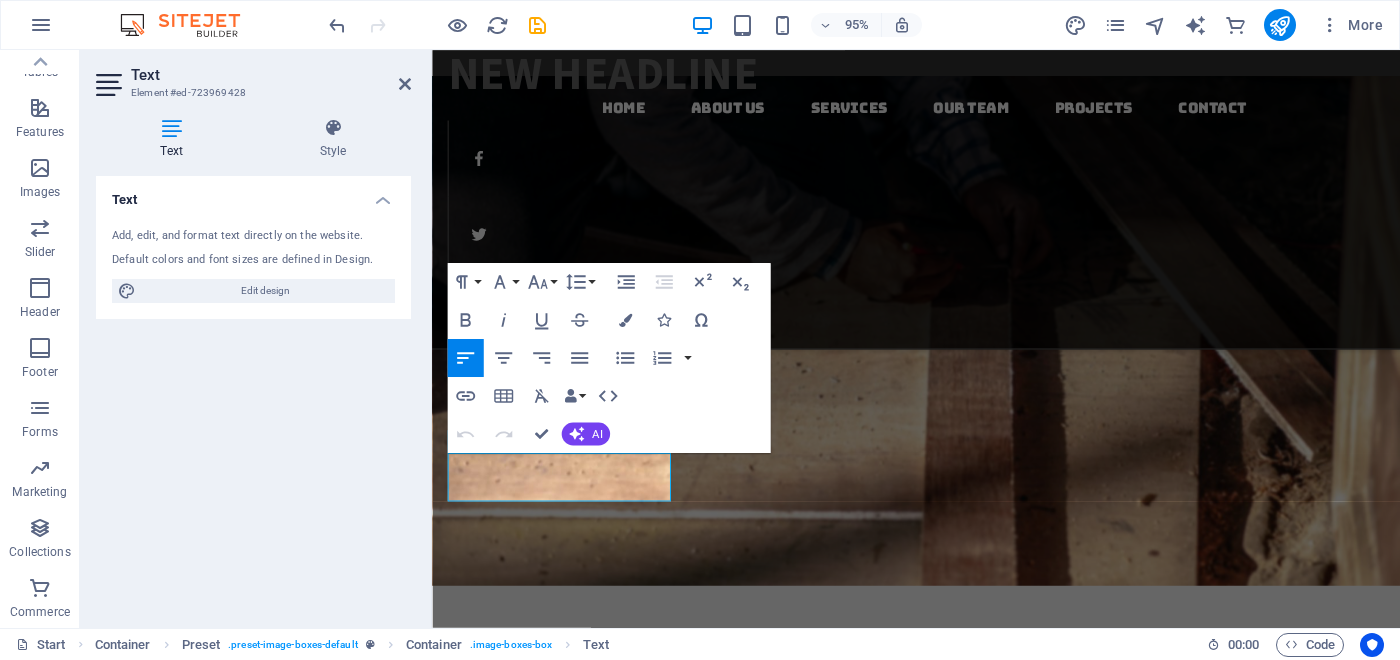 scroll, scrollTop: 2091, scrollLeft: 0, axis: vertical 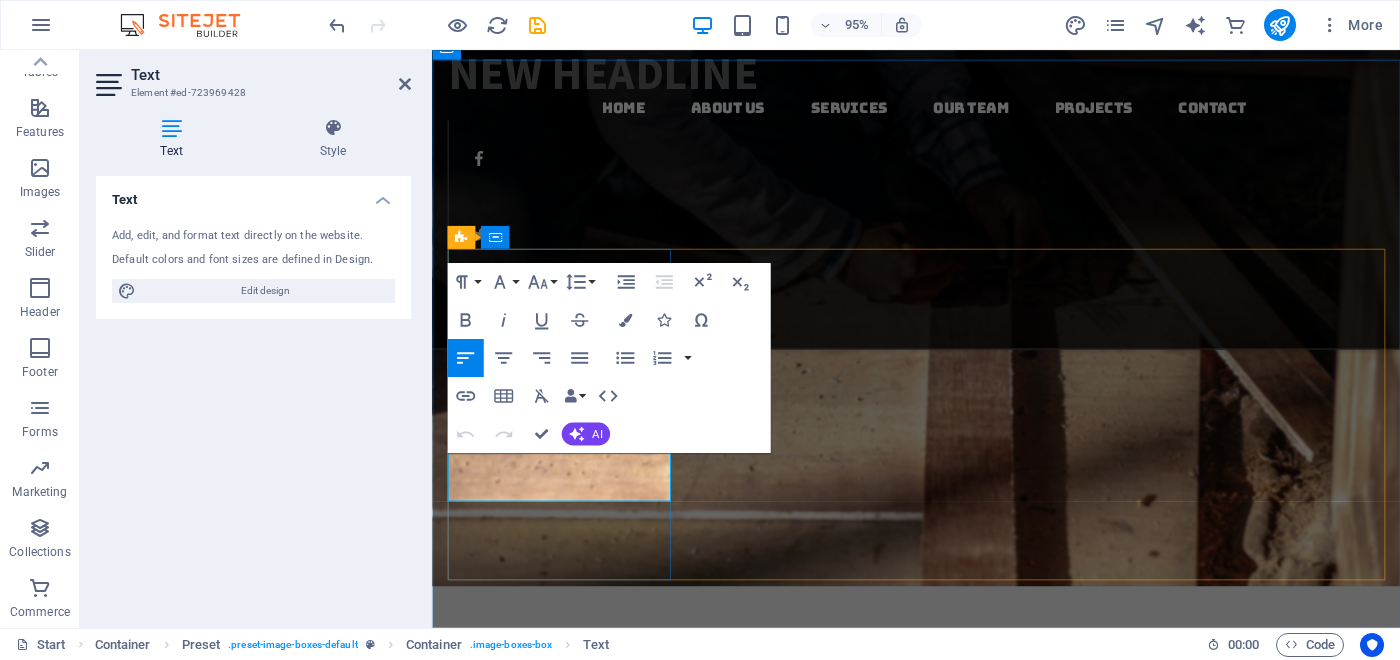 click on "Check out our pergolas, sheds, decks, fences, retaining walls" at bounding box center (941, 1977) 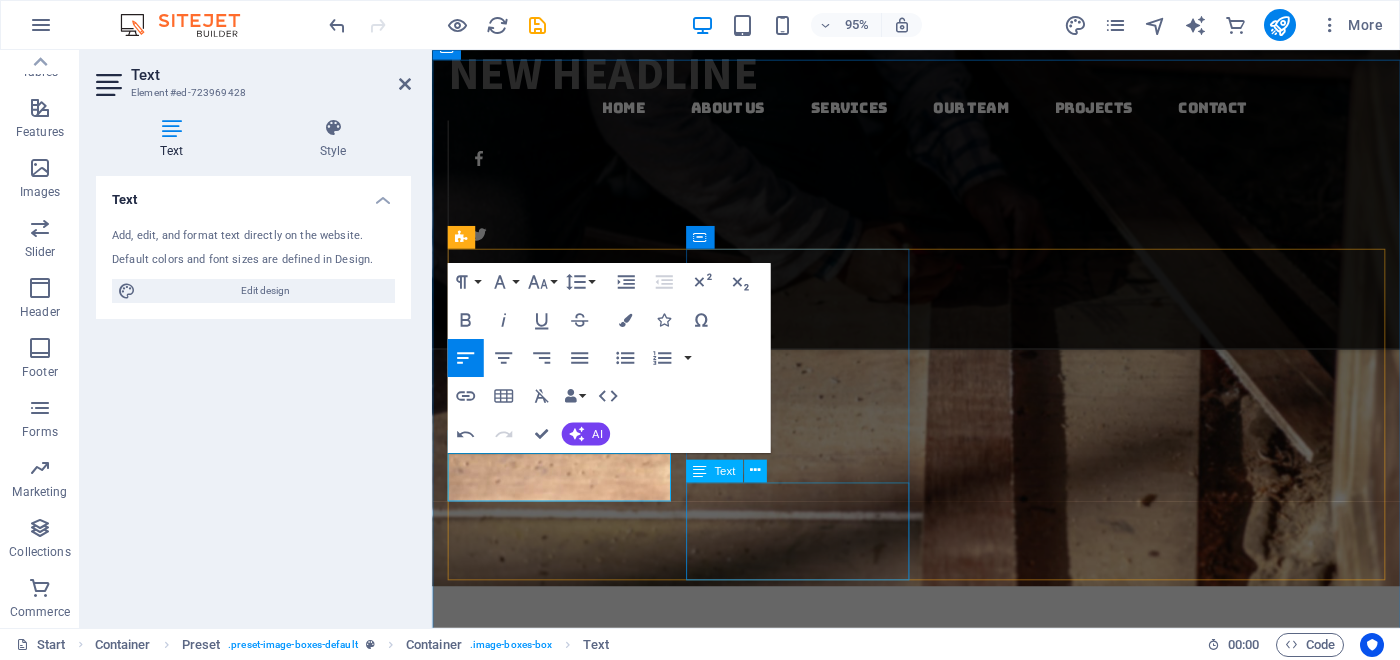 click on "New kitchens, Bathroom repairs, added rooms, archways, doorways, Ramps, architraves, Fencing, wardrobes, retaining walls." at bounding box center [941, 2789] 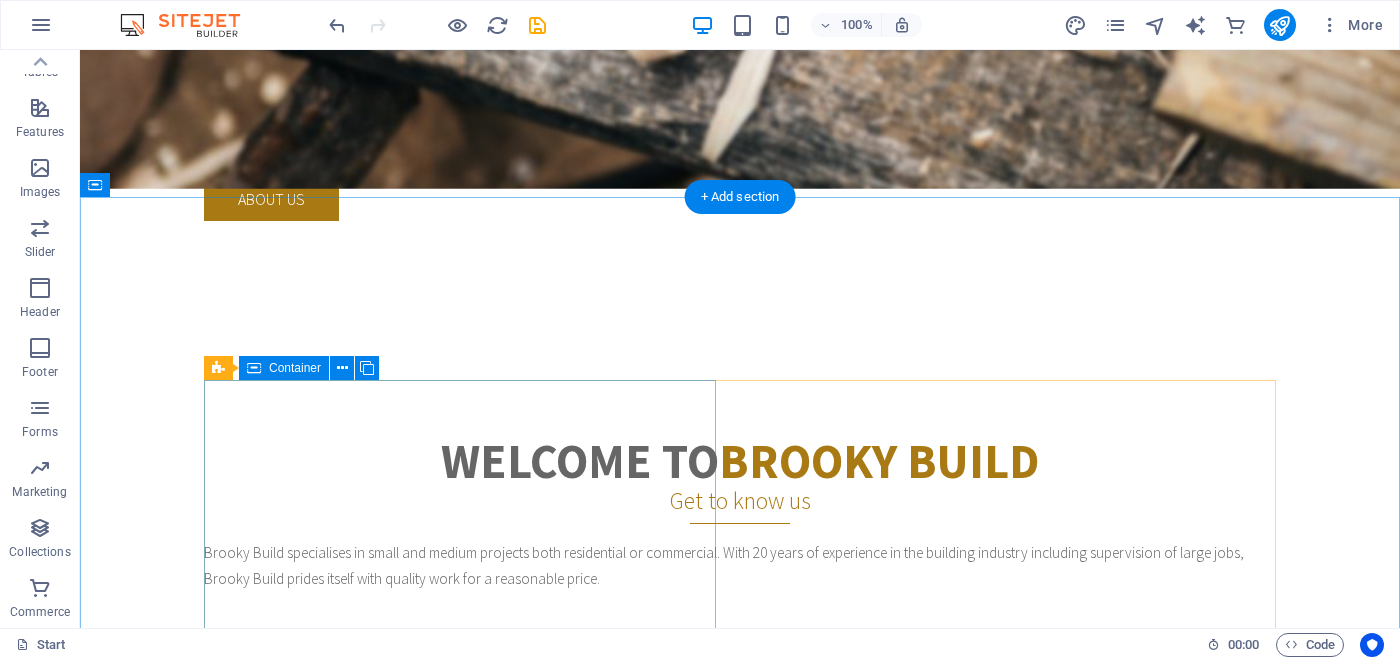 scroll, scrollTop: 421, scrollLeft: 0, axis: vertical 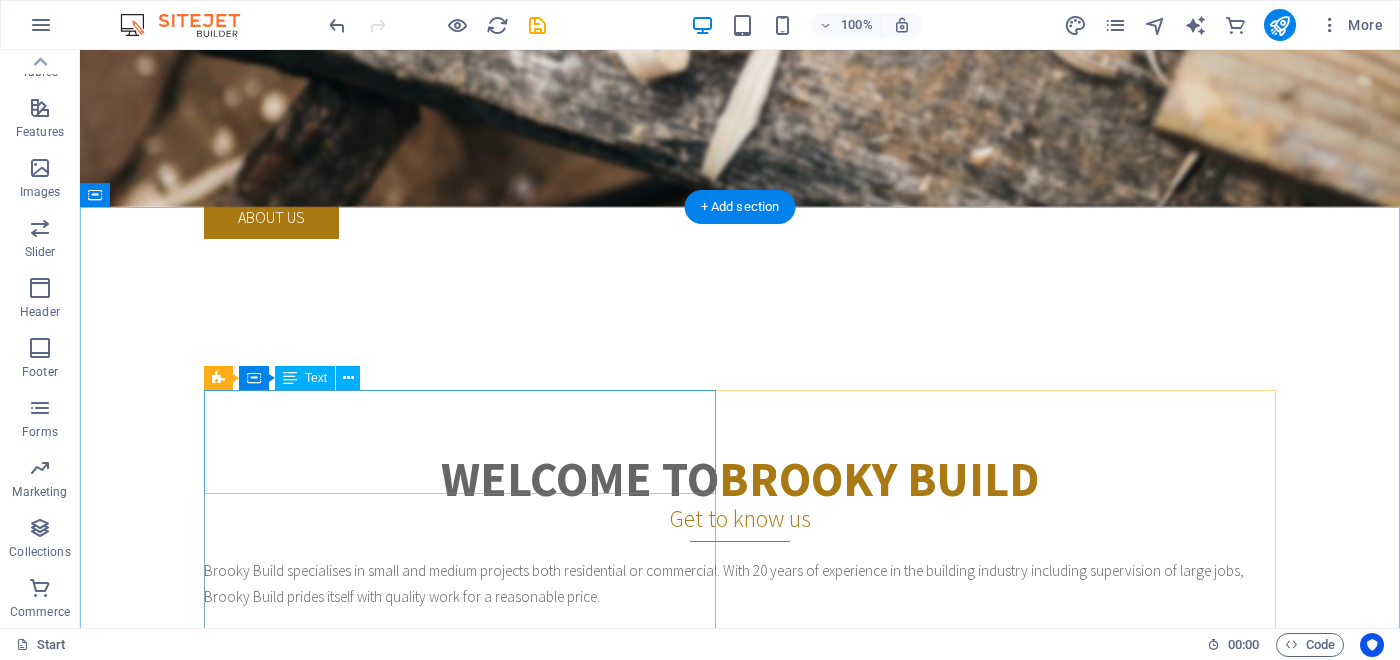 click on "Brooky Build specialises in small and medium projects both residential or commercial. With 20 years of experience in the building industry including supervision of large jobs, Brooky Build prides itself with quality work for a reasonable price." at bounding box center [740, 584] 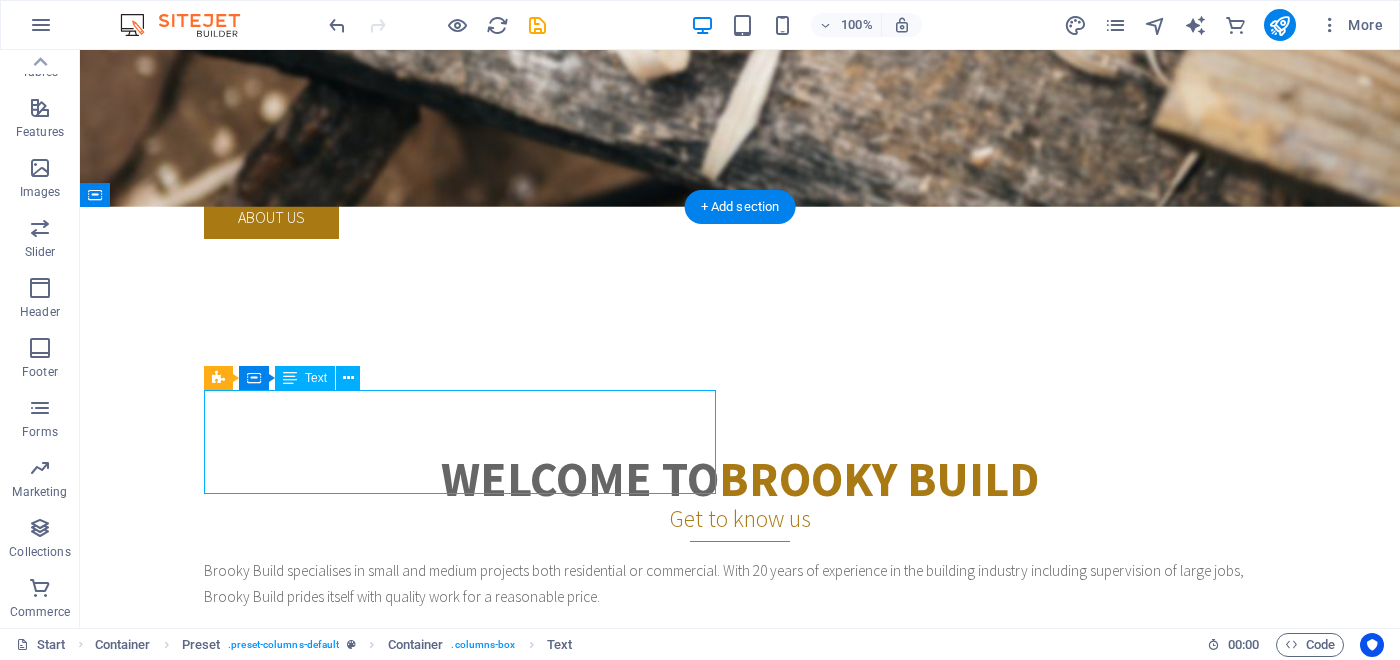 click on "Brooky Build specialises in small and medium projects both residential or commercial. With 20 years of experience in the building industry including supervision of large jobs, Brooky Build prides itself with quality work for a reasonable price." at bounding box center (740, 584) 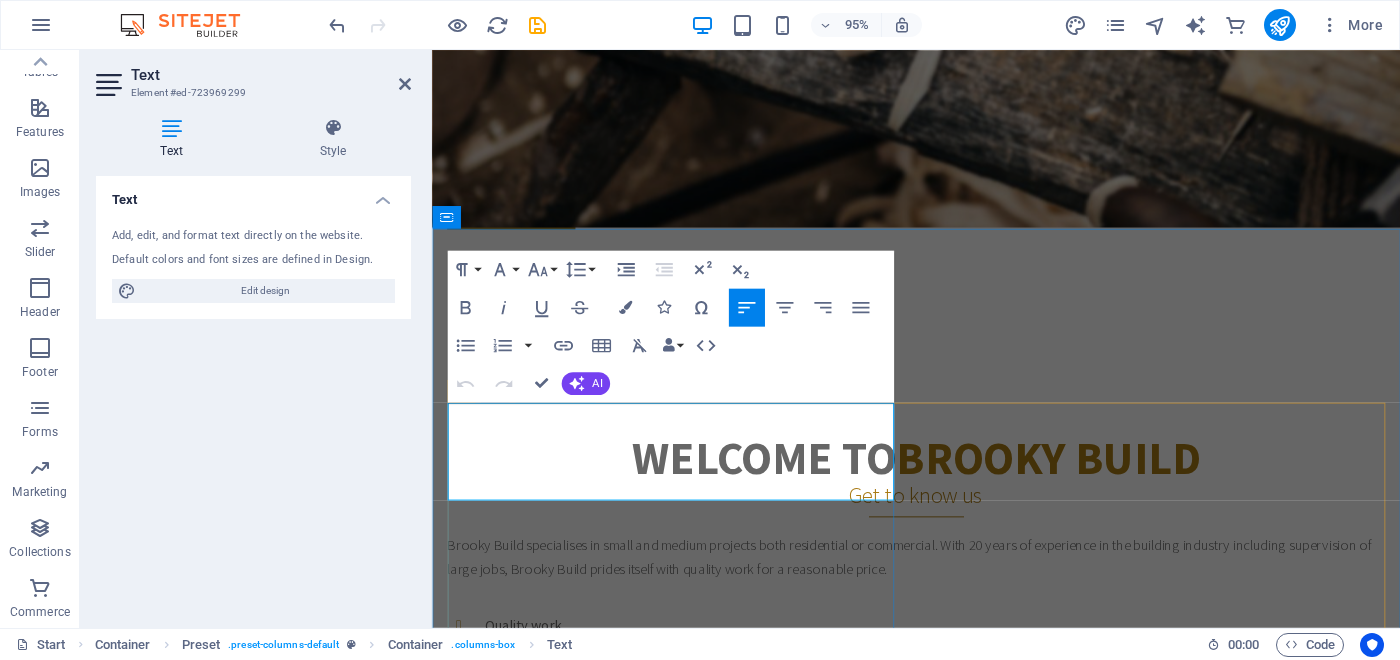 click on "Brooky Build specialises in small and medium projects both residential or commercial. With 20 years of experience in the building industry including supervision of large jobs, Brooky Build prides itself with quality work for a reasonable price." at bounding box center (941, 584) 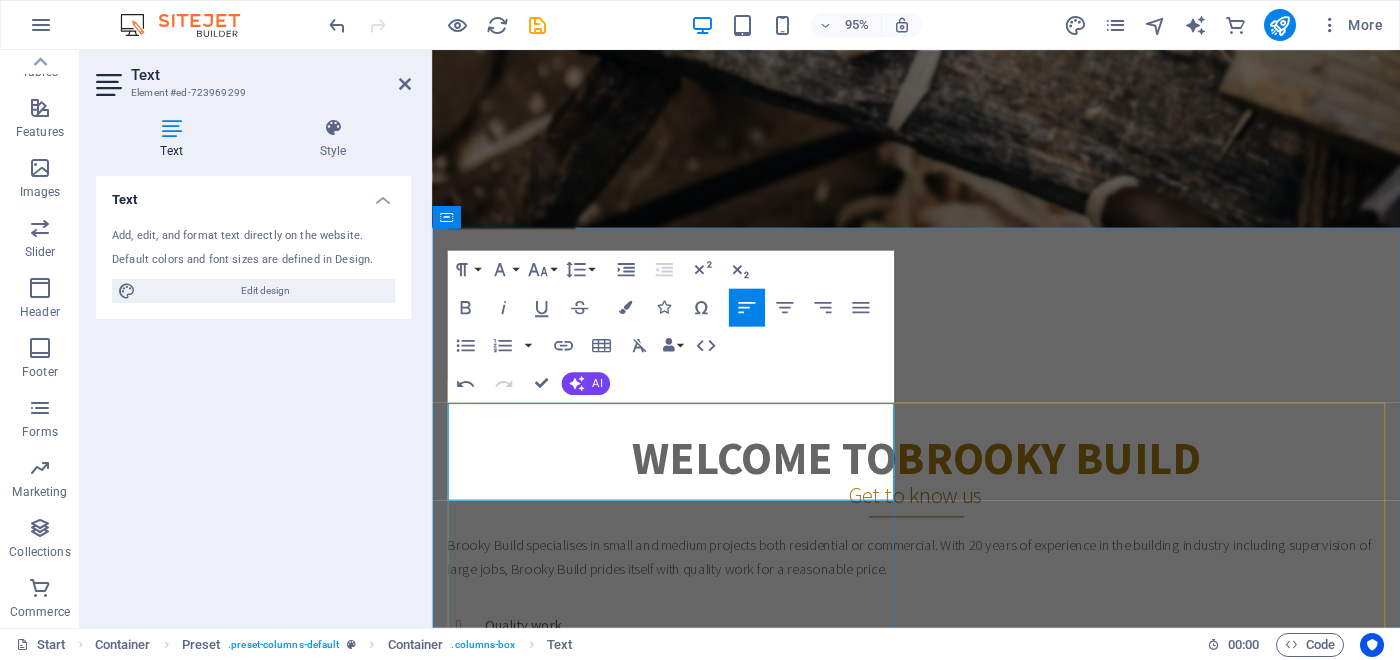 click on "Brooky Build specialises in small and medium projects both residential or commercial. With 20 years of experience in the building industry including supervision of large jobs, Brooky Build prides itself with quality work for a reasonable price." at bounding box center [941, 584] 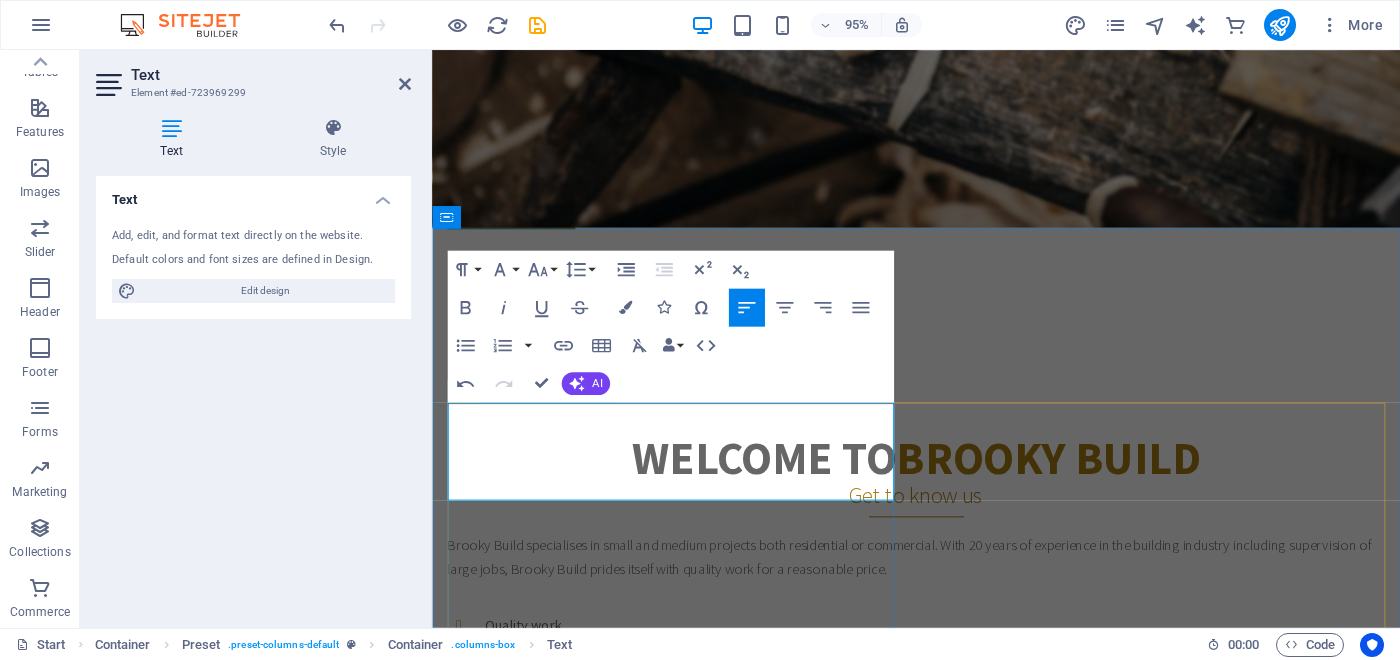 click on "Brooky Build specialises in small and medium projects both residential or commercial. With 20 years of experience in the building industry including supervision of large jobs, Brooky Build prides itself with quality work for a reasonable price." at bounding box center (941, 584) 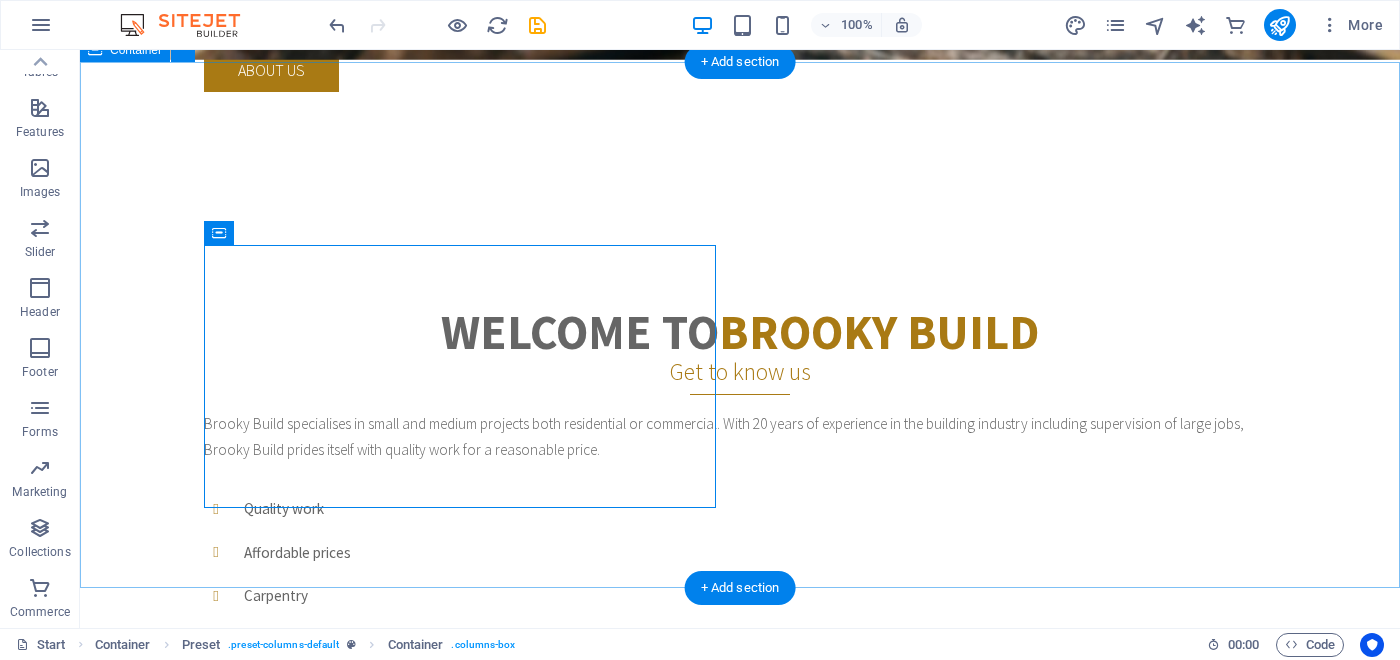 scroll, scrollTop: 570, scrollLeft: 0, axis: vertical 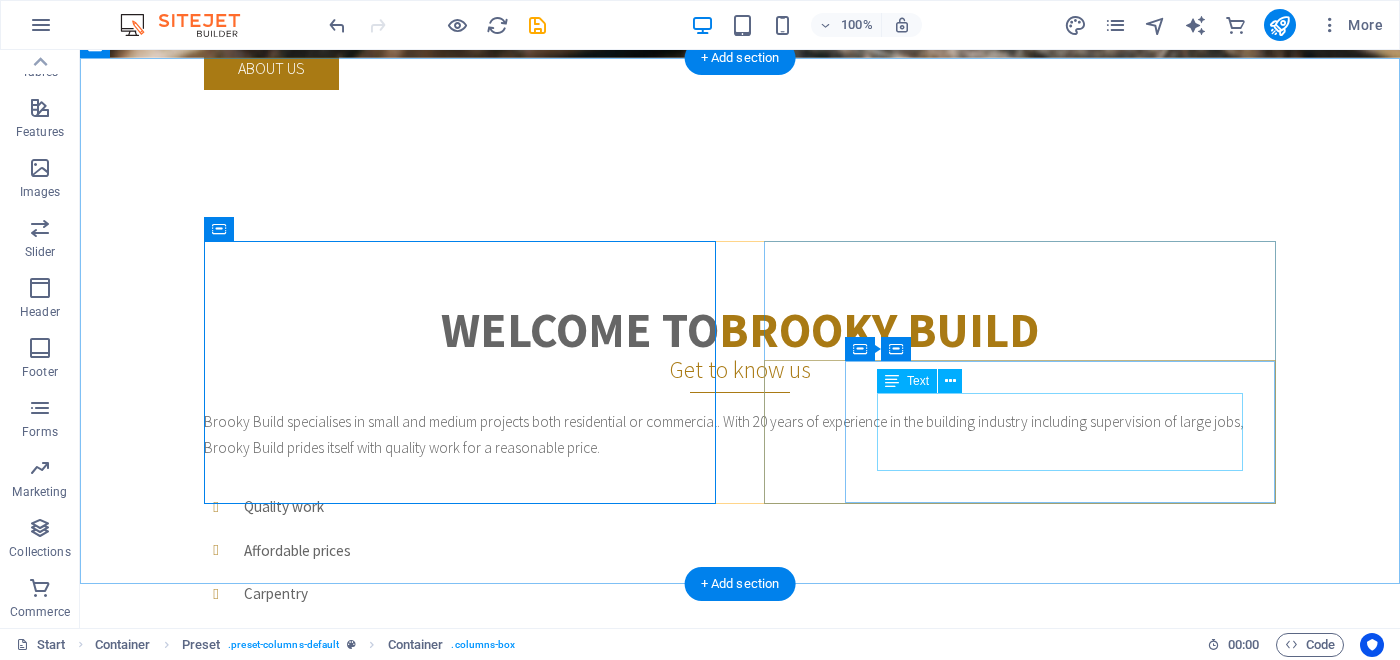 click on "Worked for 20years in the building industry from removal of old to construstion of new finished to the end for carefree finisheds for clients." at bounding box center [740, 818] 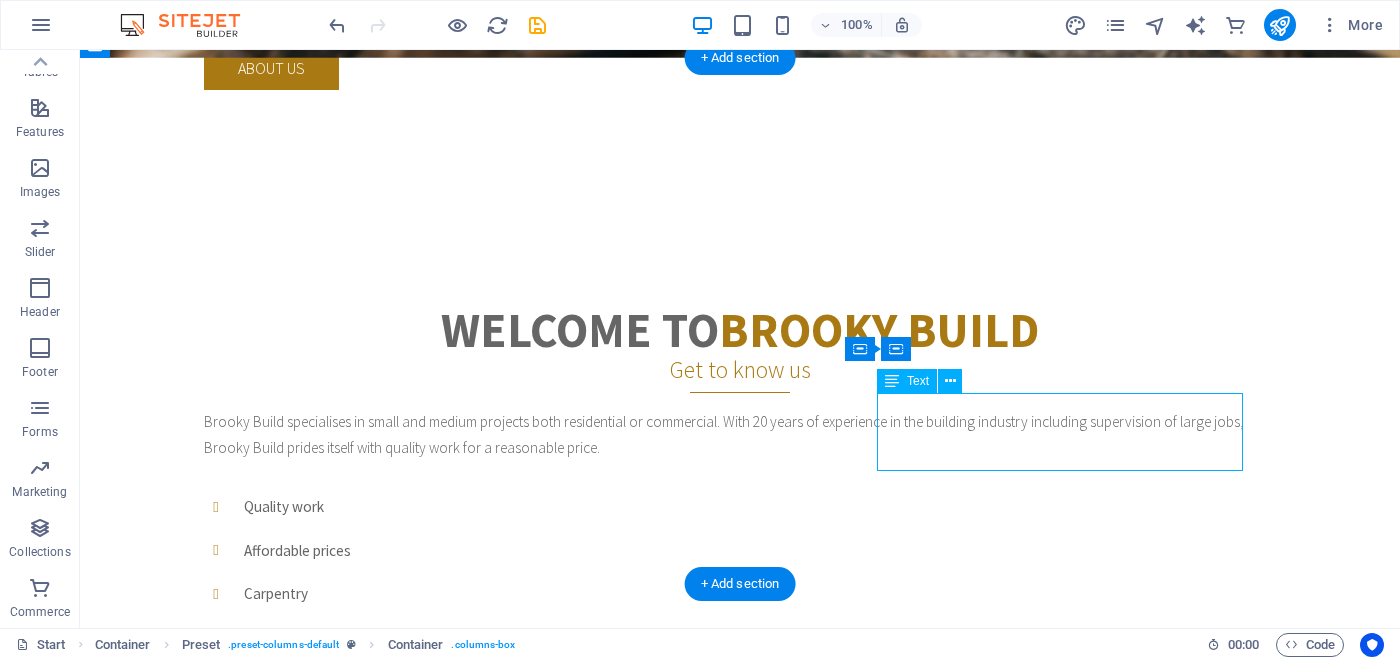 click on "Worked for 20years in the building industry from removal of old to construstion of new finished to the end for carefree finisheds for clients." at bounding box center (740, 818) 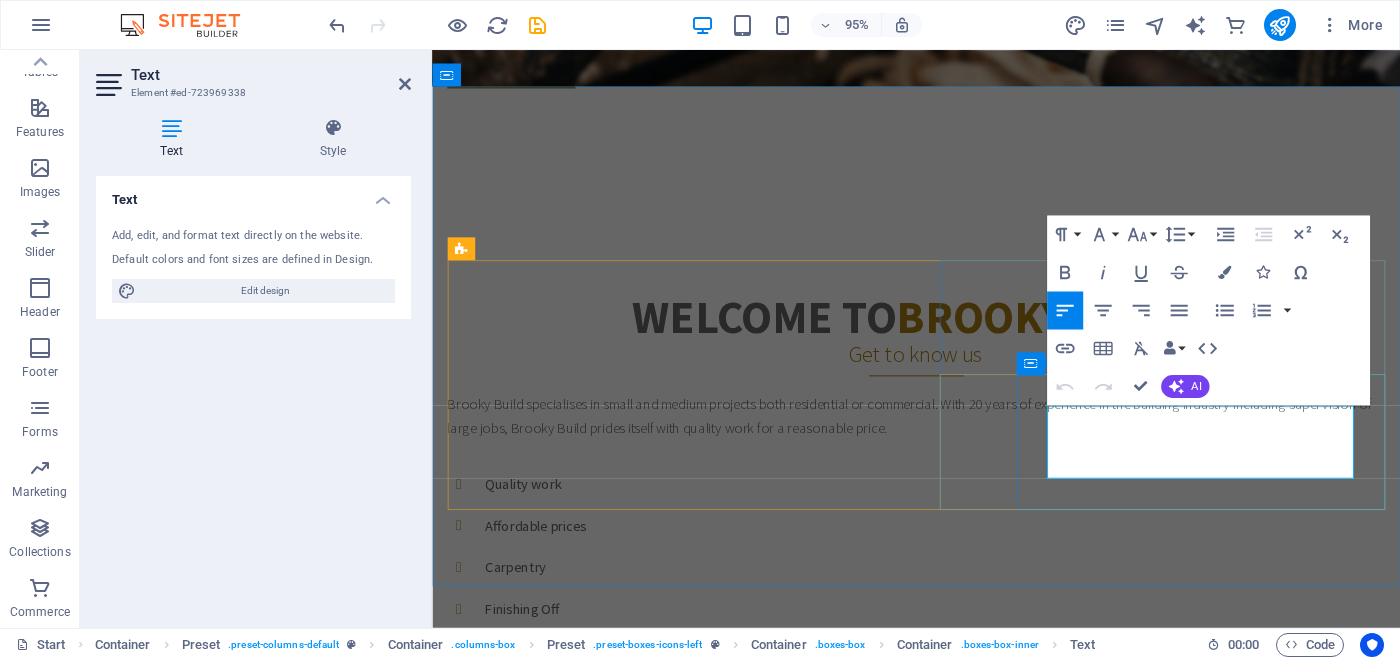 drag, startPoint x: 1309, startPoint y: 493, endPoint x: 1182, endPoint y: 488, distance: 127.09839 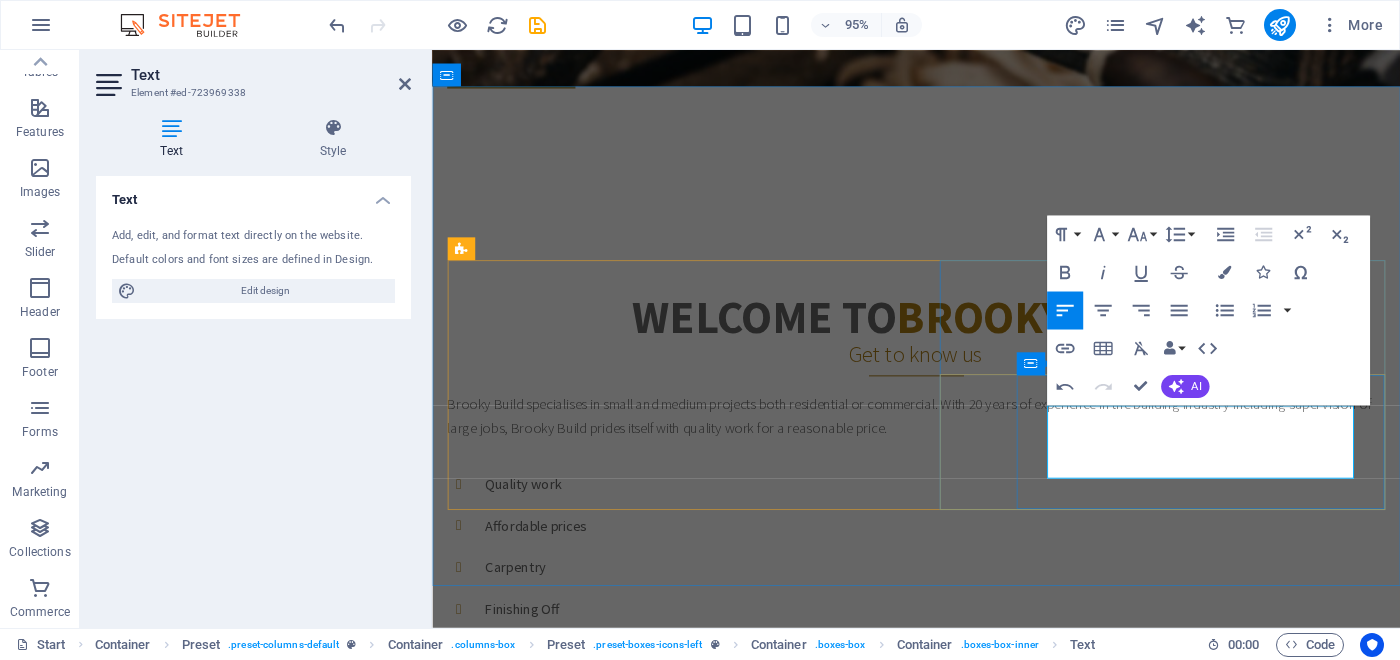 click on "Worked for 20years in the building industry from removal of old to construstion of new finished to the end for carefree handover to clients." at bounding box center [941, 818] 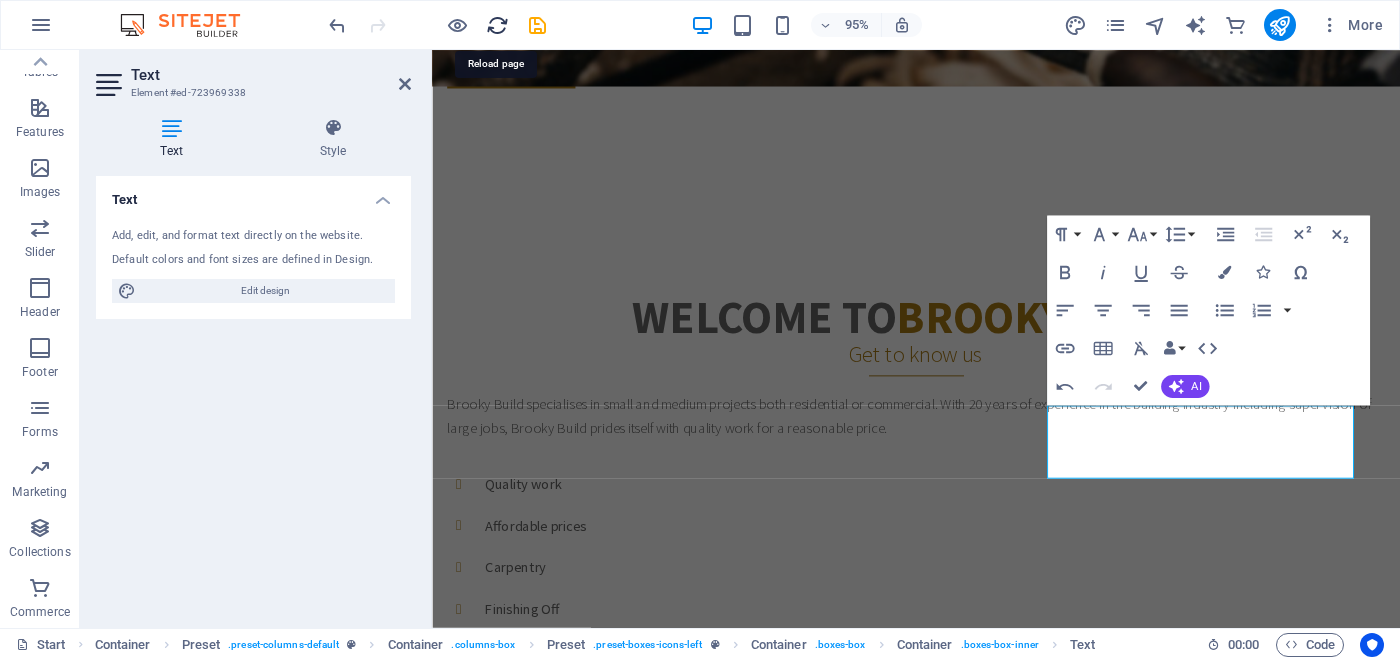 drag, startPoint x: 499, startPoint y: 33, endPoint x: 565, endPoint y: 150, distance: 134.33168 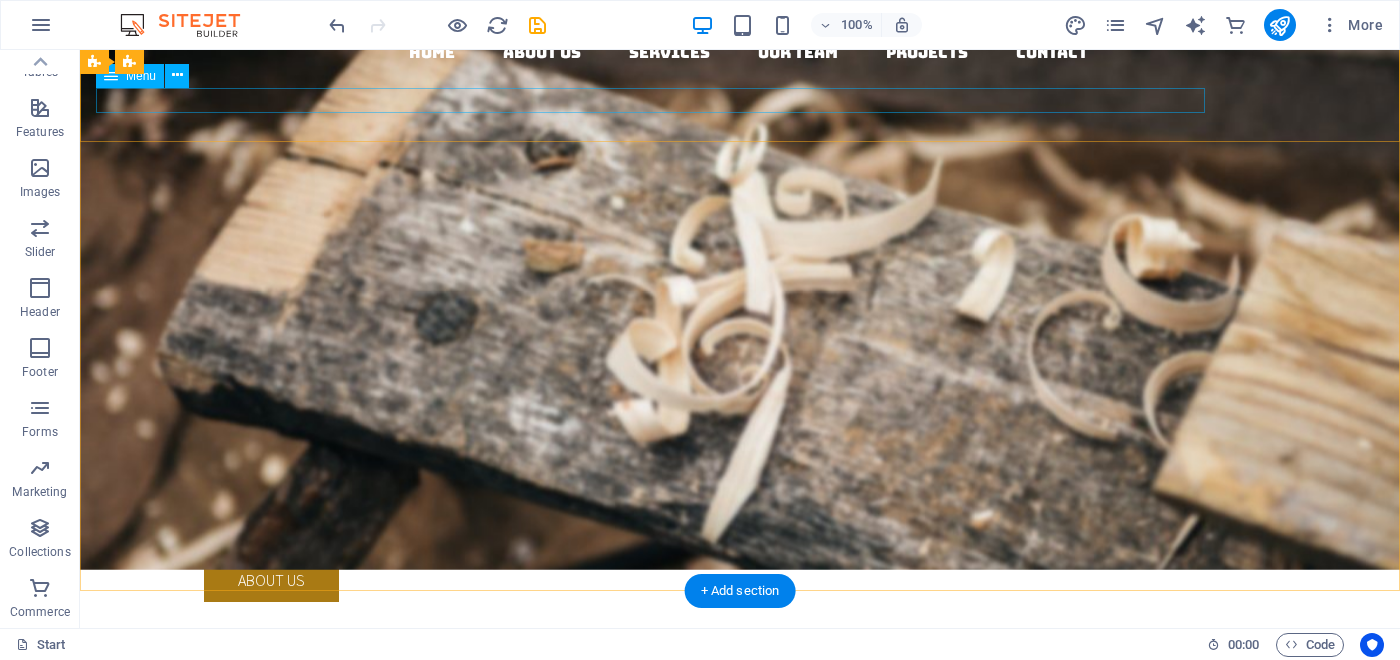 scroll, scrollTop: 0, scrollLeft: 0, axis: both 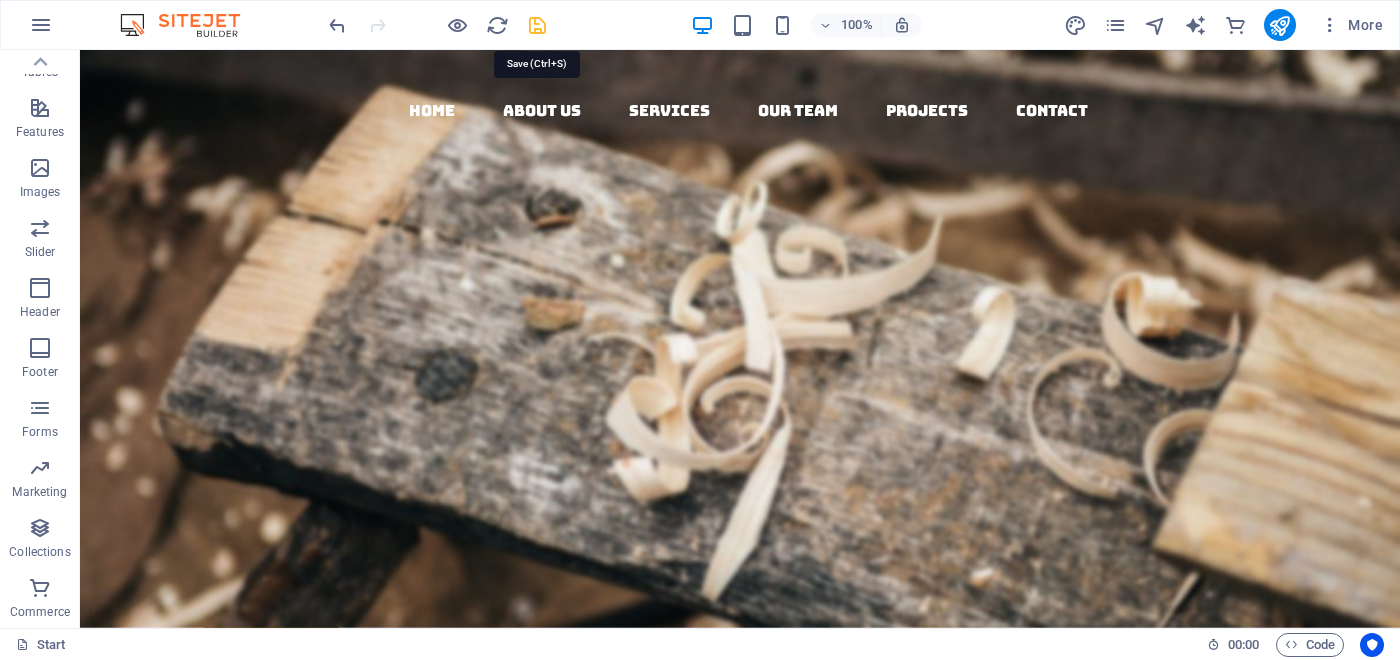 click at bounding box center [537, 25] 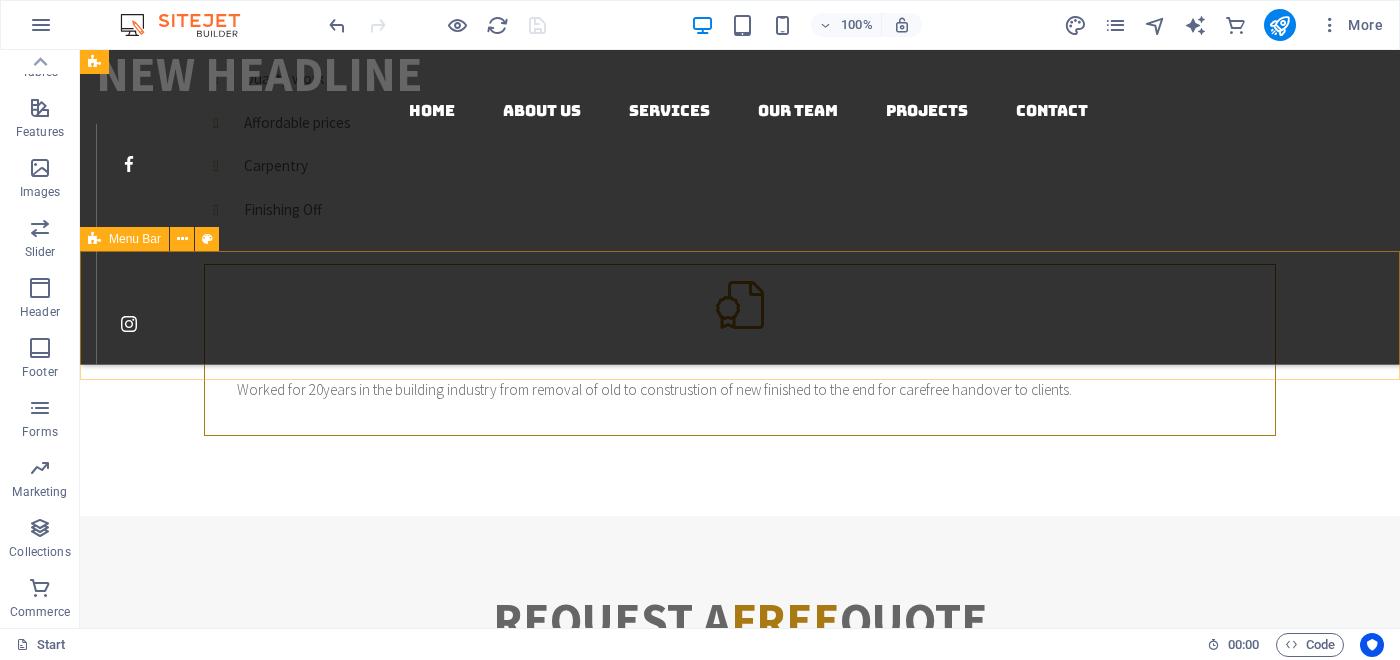 scroll, scrollTop: 828, scrollLeft: 0, axis: vertical 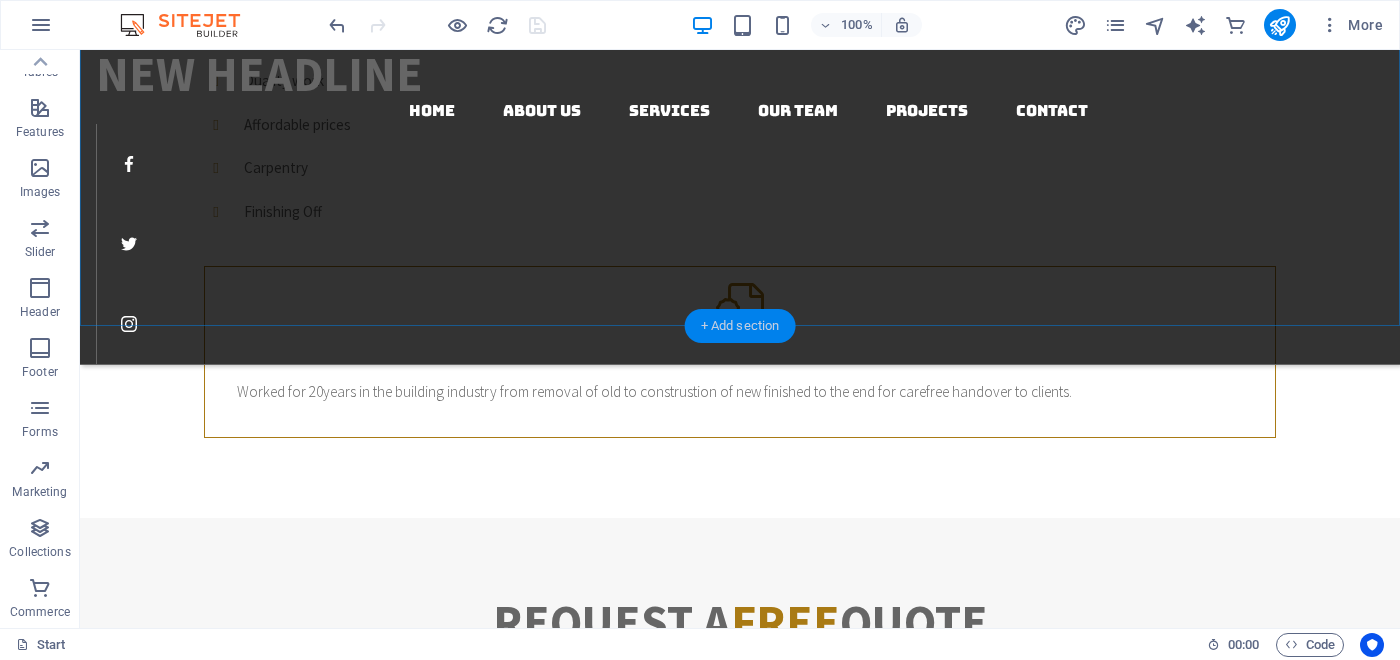 click on "+ Add section" at bounding box center (740, 326) 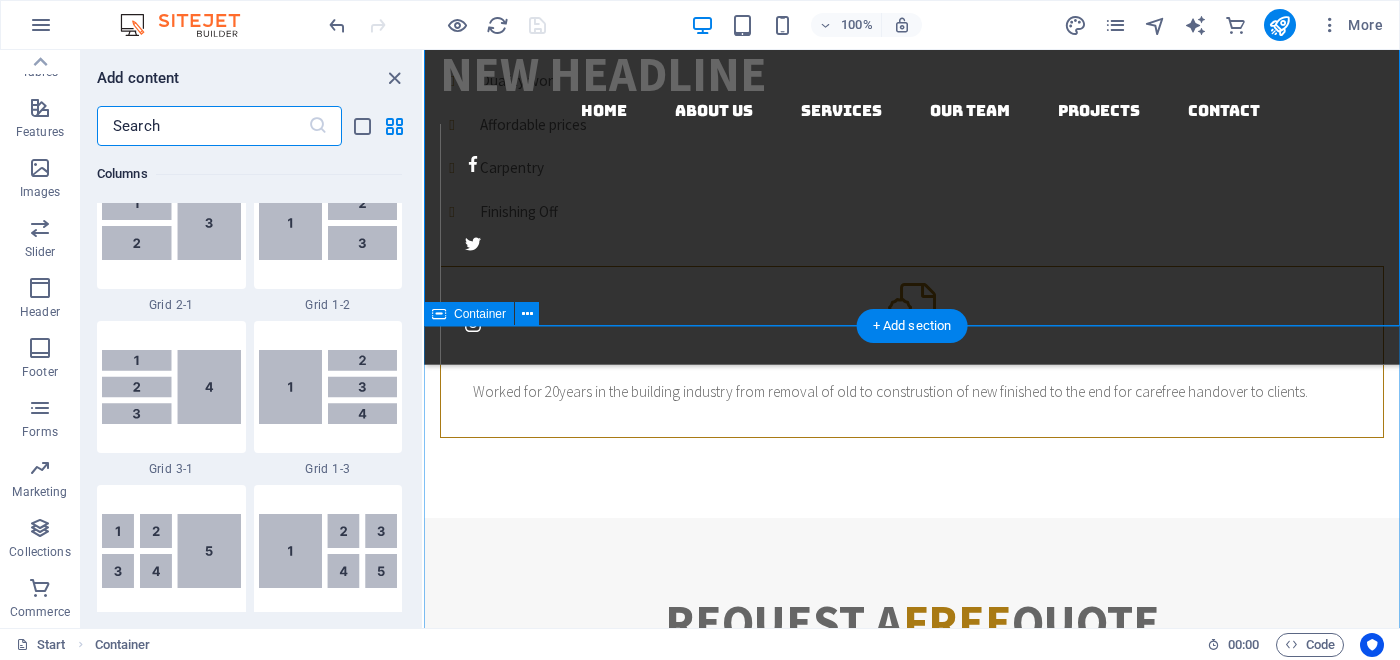scroll, scrollTop: 3499, scrollLeft: 0, axis: vertical 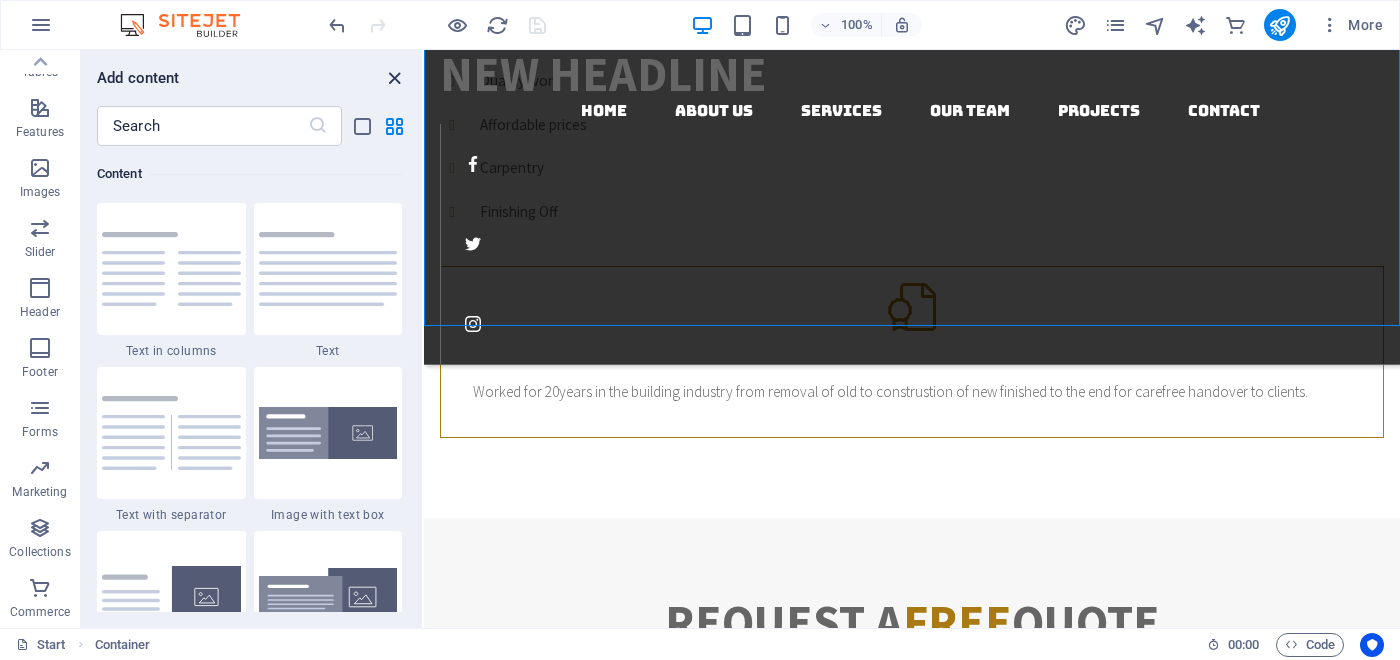 click at bounding box center [394, 78] 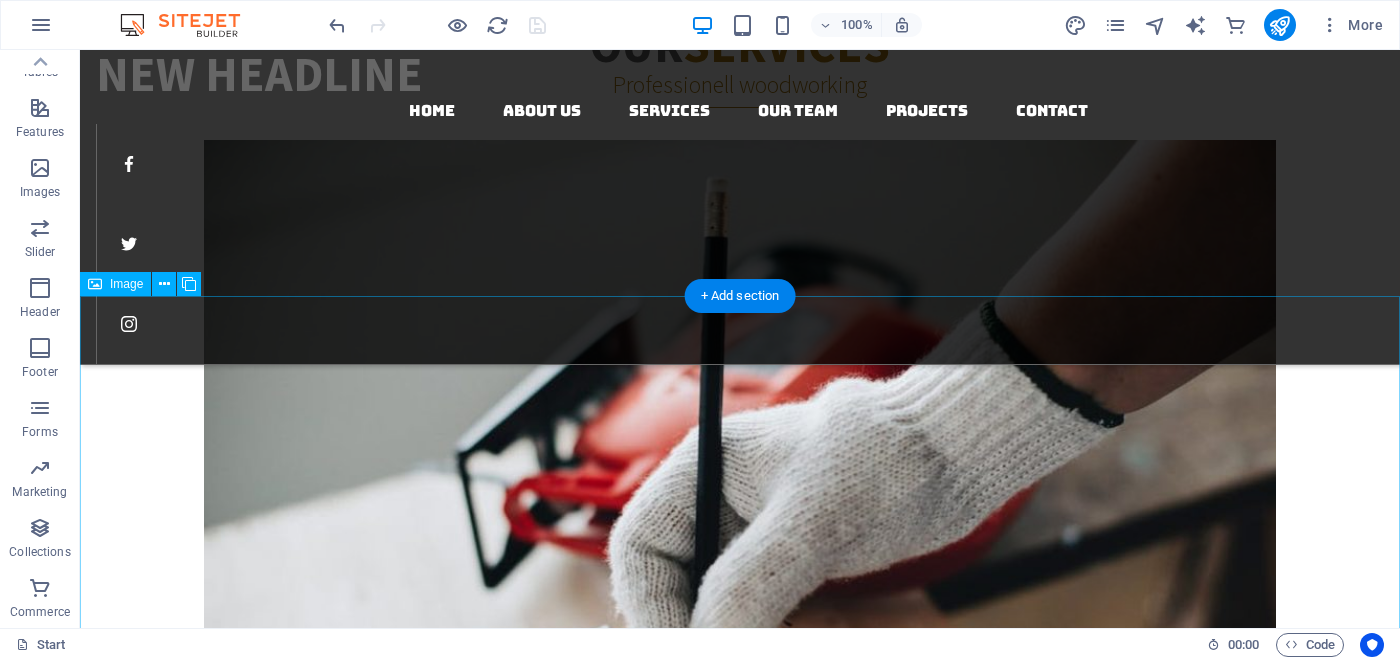 scroll, scrollTop: 3093, scrollLeft: 0, axis: vertical 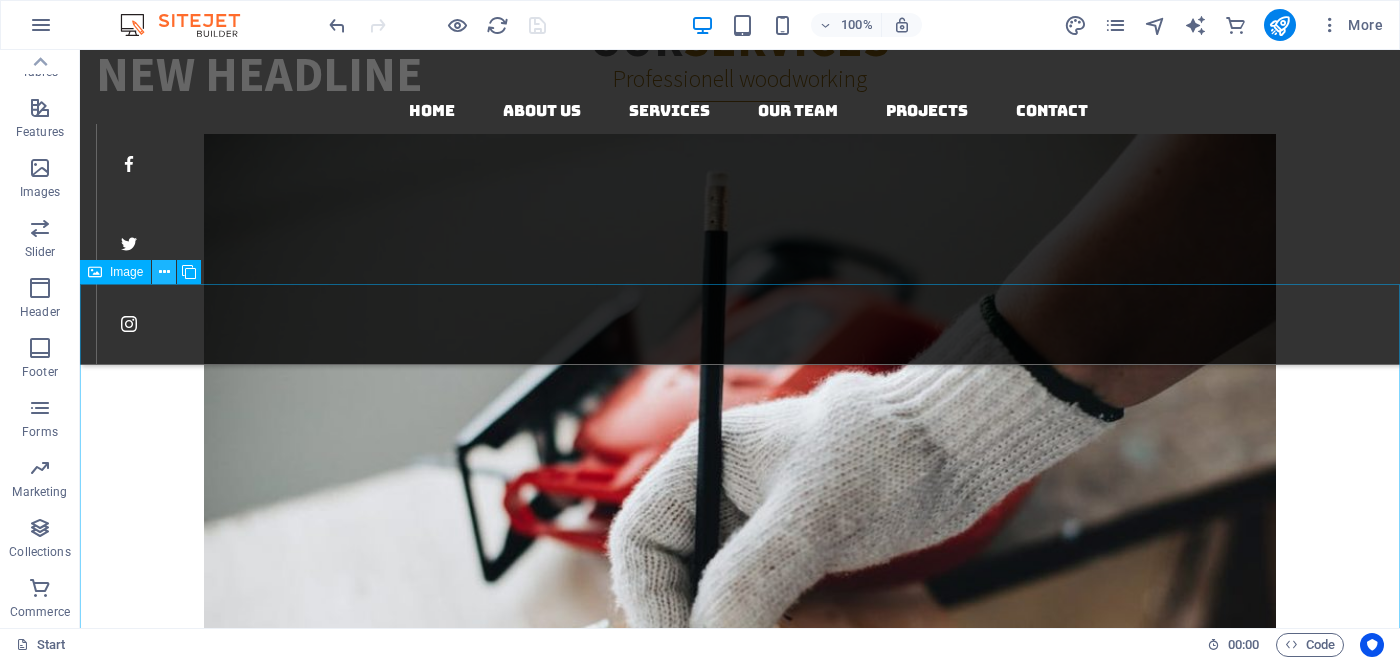 click at bounding box center (164, 272) 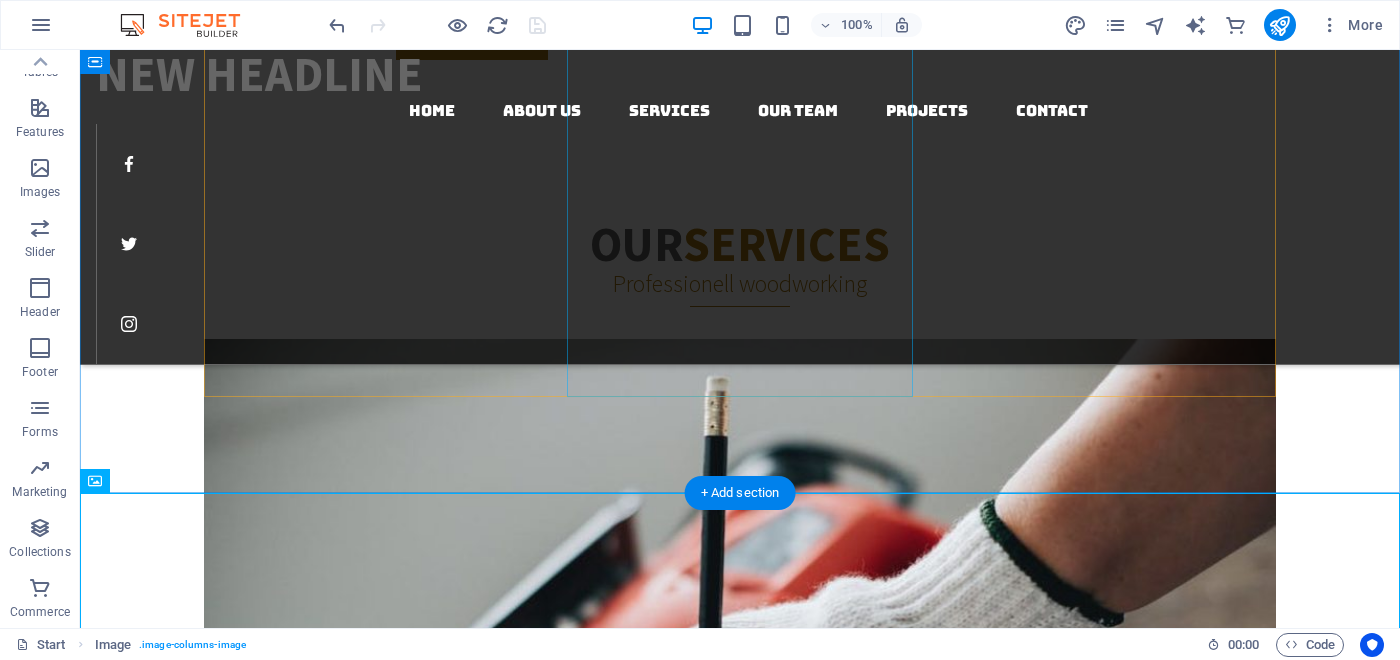 scroll, scrollTop: 2889, scrollLeft: 0, axis: vertical 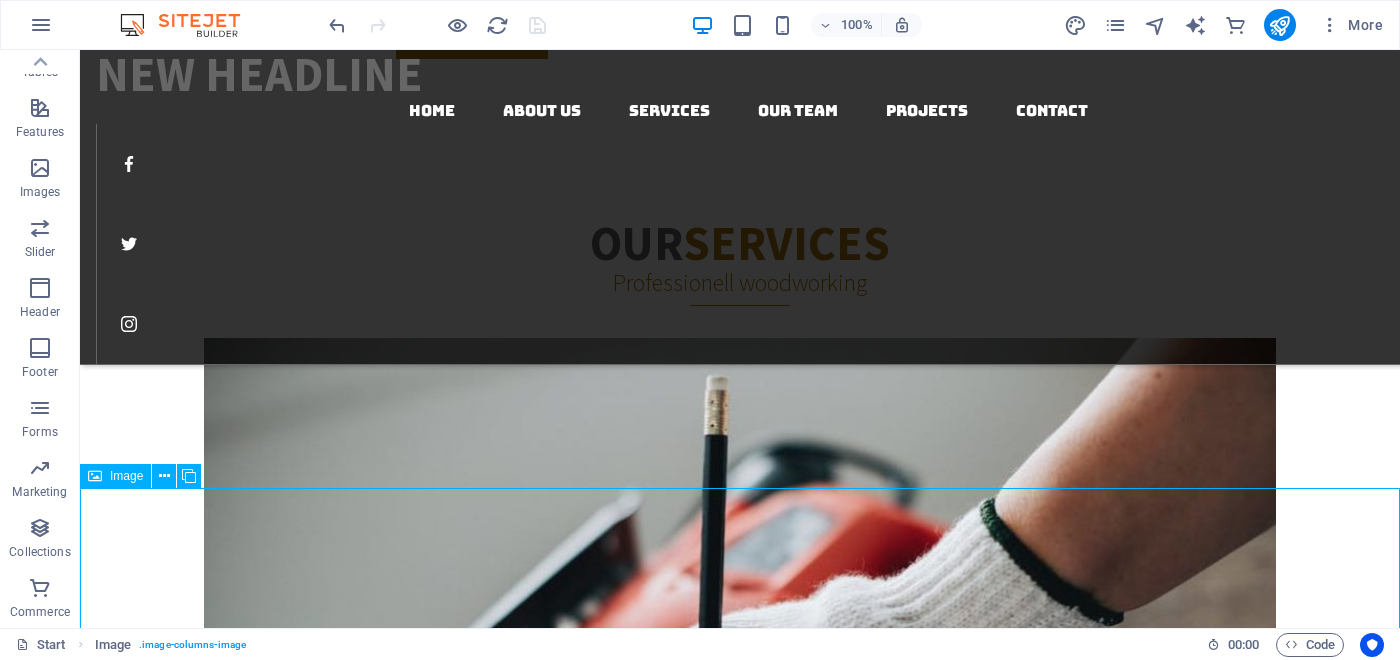 click on "Image" at bounding box center [126, 476] 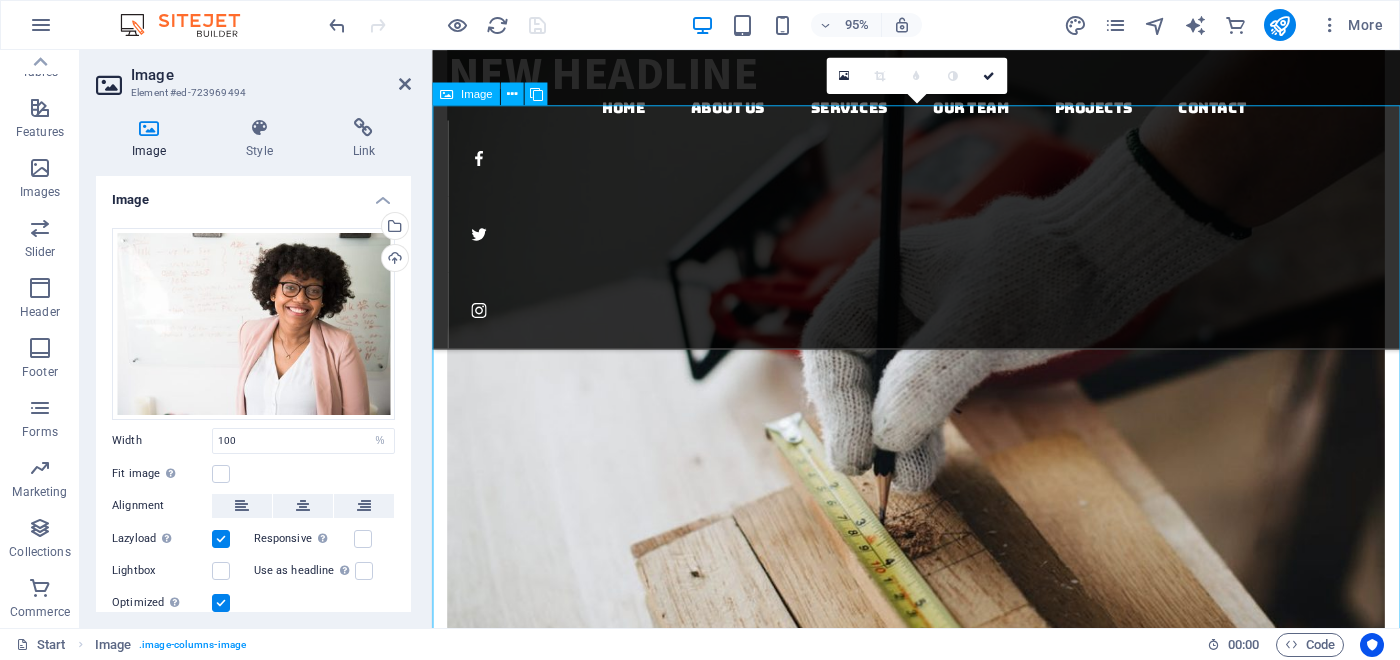 scroll, scrollTop: 3297, scrollLeft: 0, axis: vertical 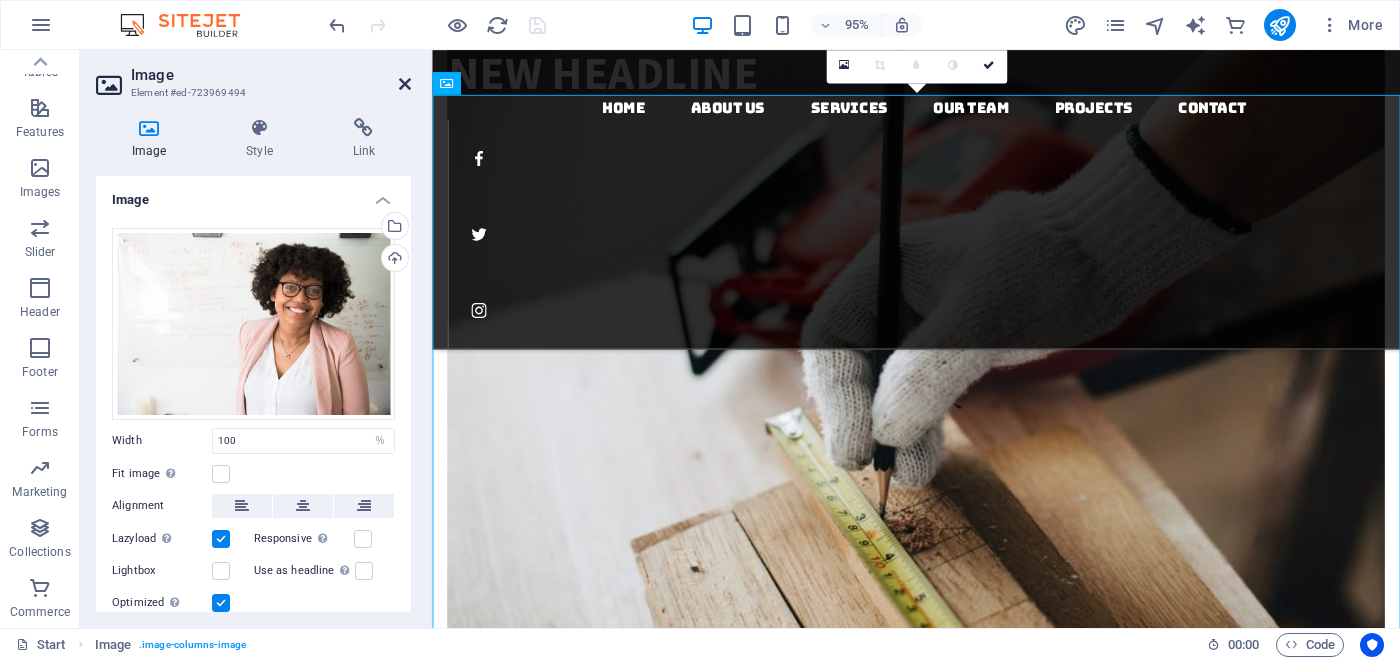 click at bounding box center [405, 84] 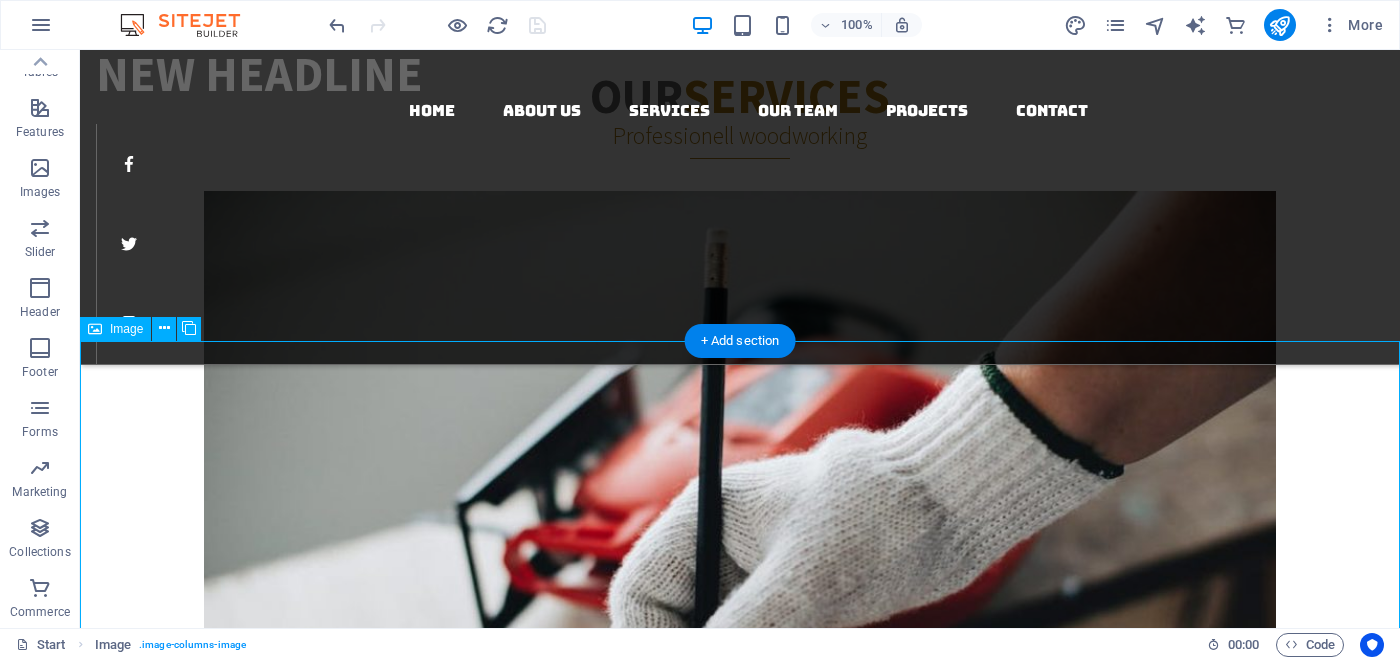scroll, scrollTop: 3035, scrollLeft: 0, axis: vertical 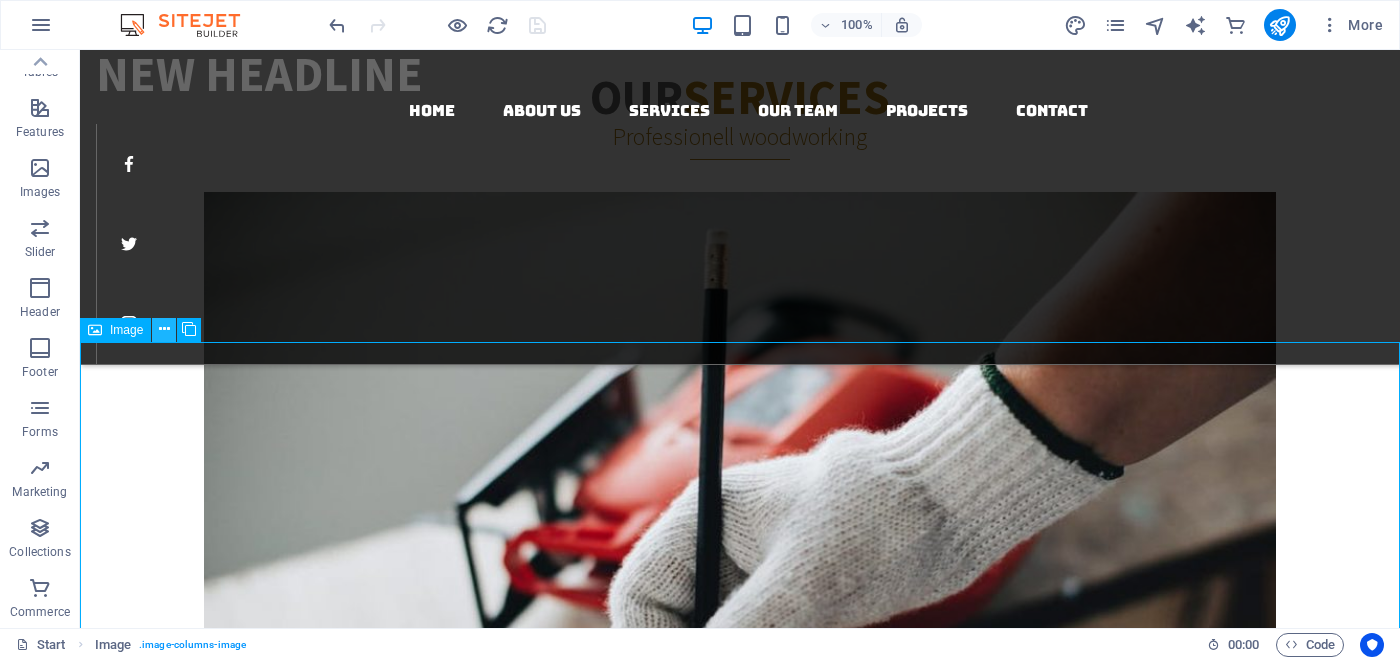 click at bounding box center (164, 329) 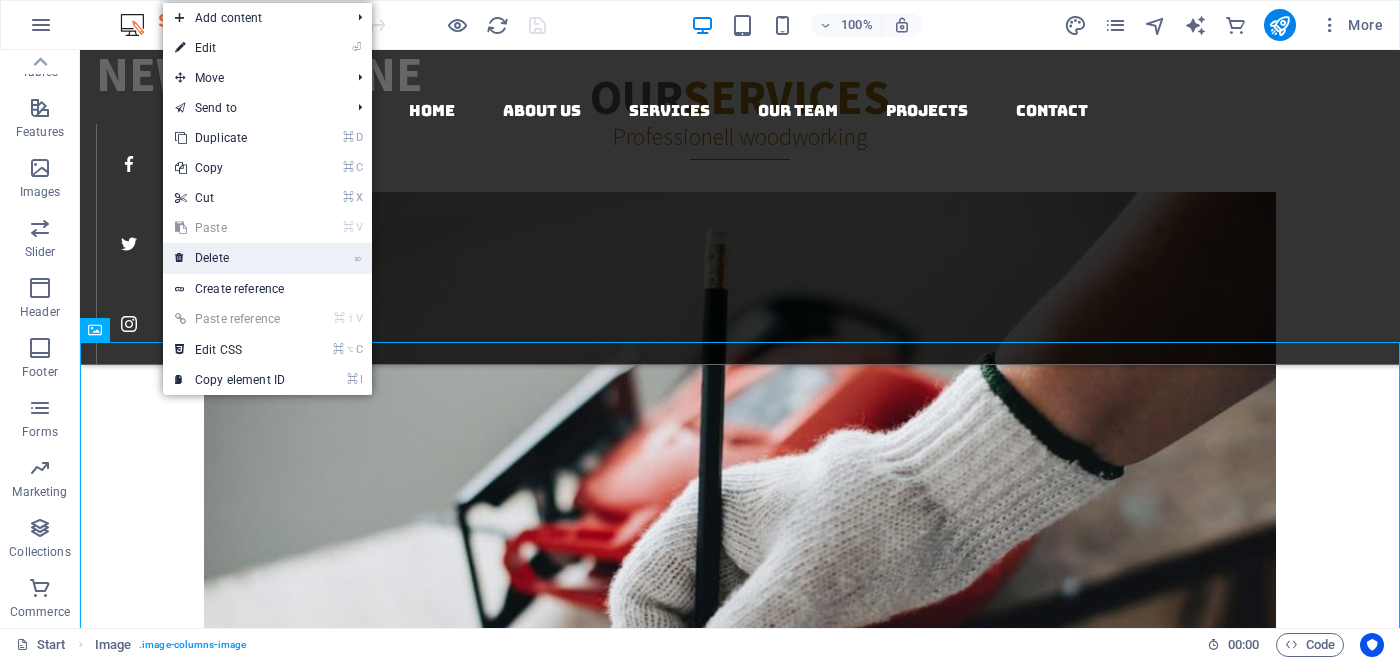 click on "⌦  Delete" at bounding box center [230, 258] 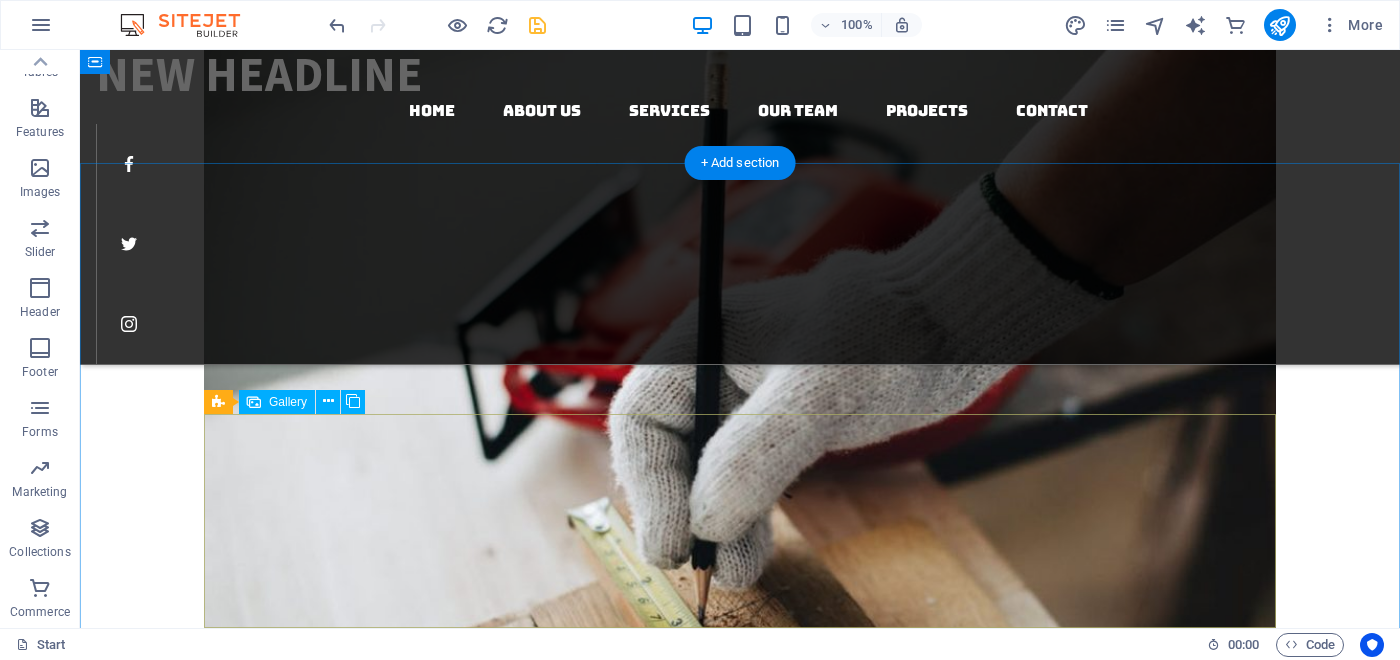 scroll, scrollTop: 3214, scrollLeft: 0, axis: vertical 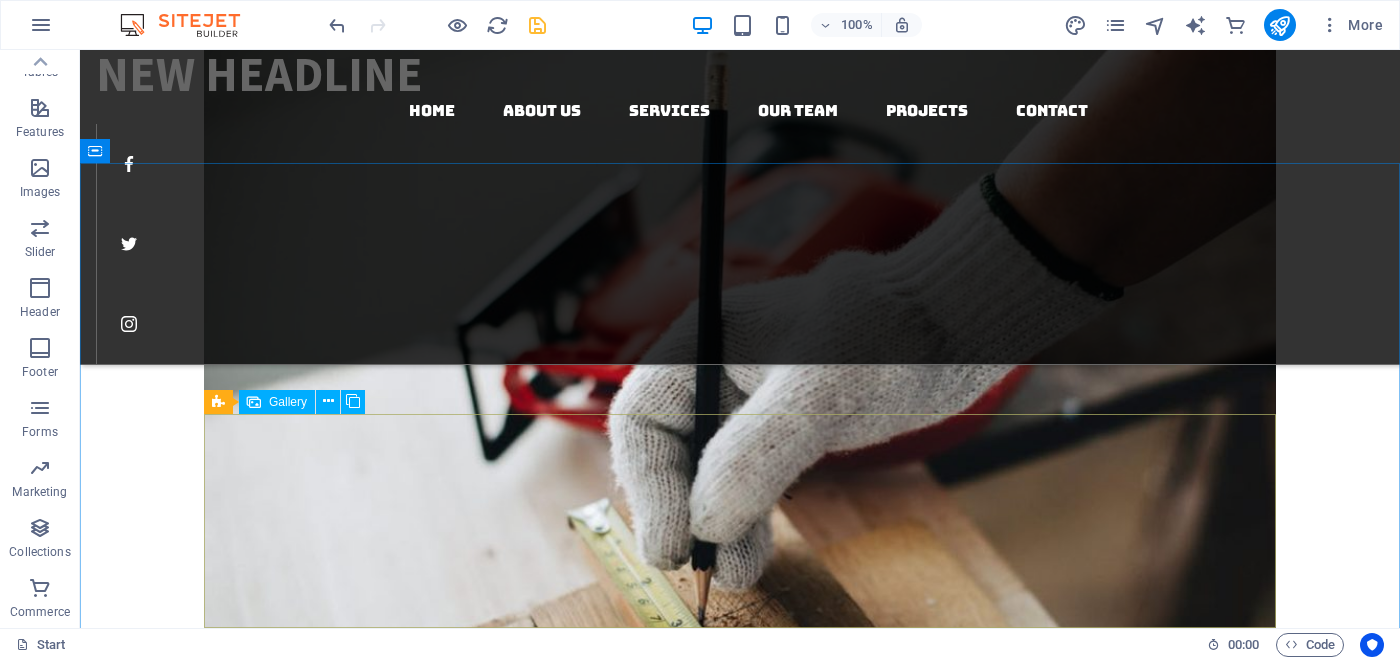 click on "Gallery" at bounding box center (288, 402) 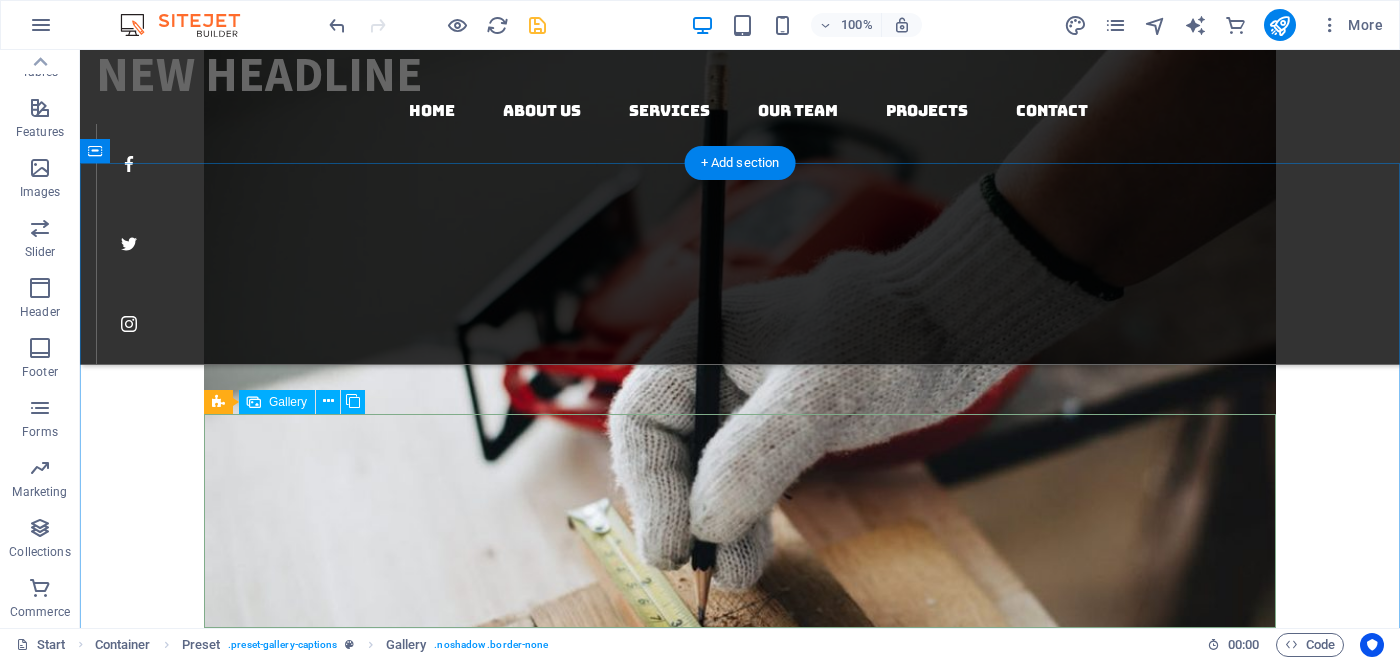 click at bounding box center (311, 6403) 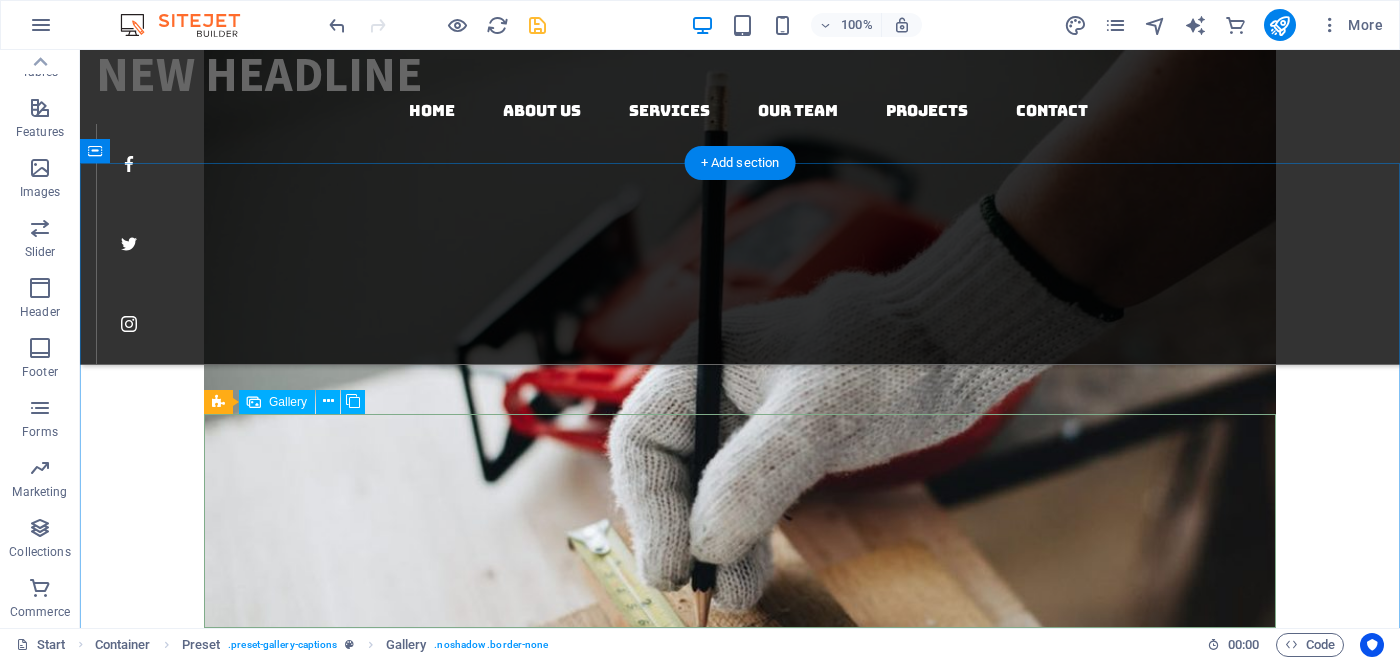 scroll, scrollTop: 3260, scrollLeft: 0, axis: vertical 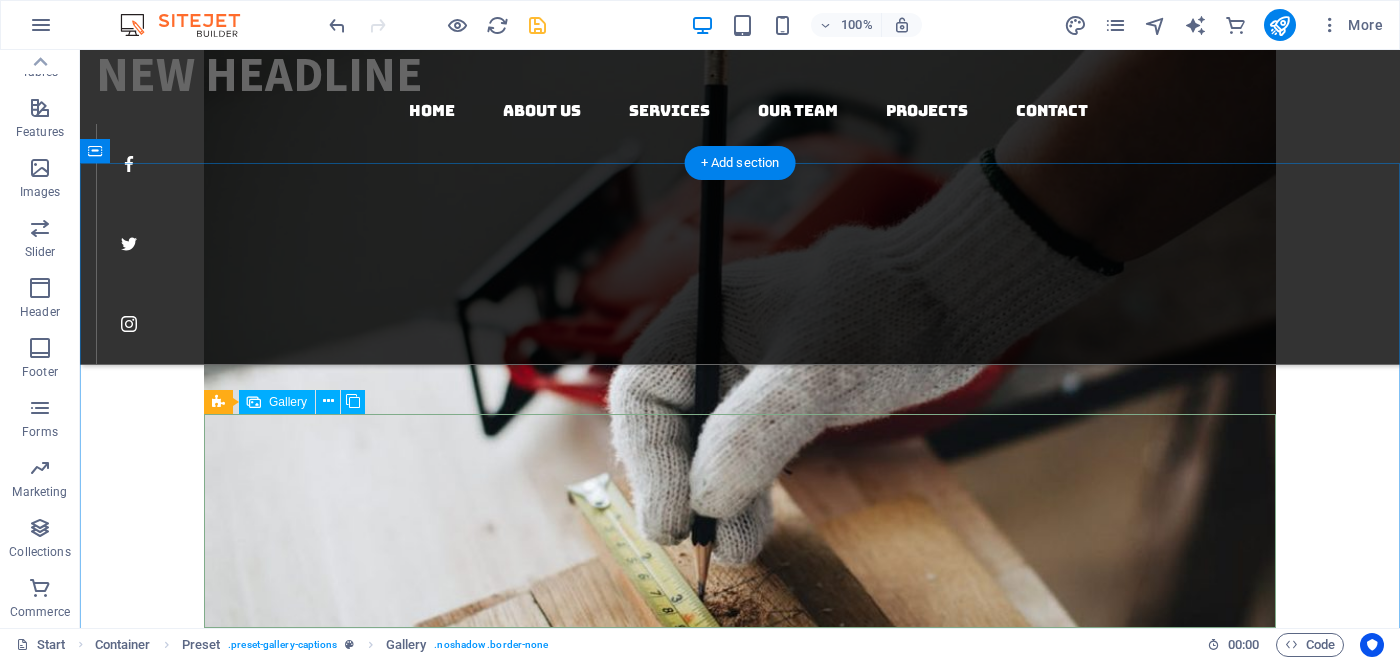 select on "4" 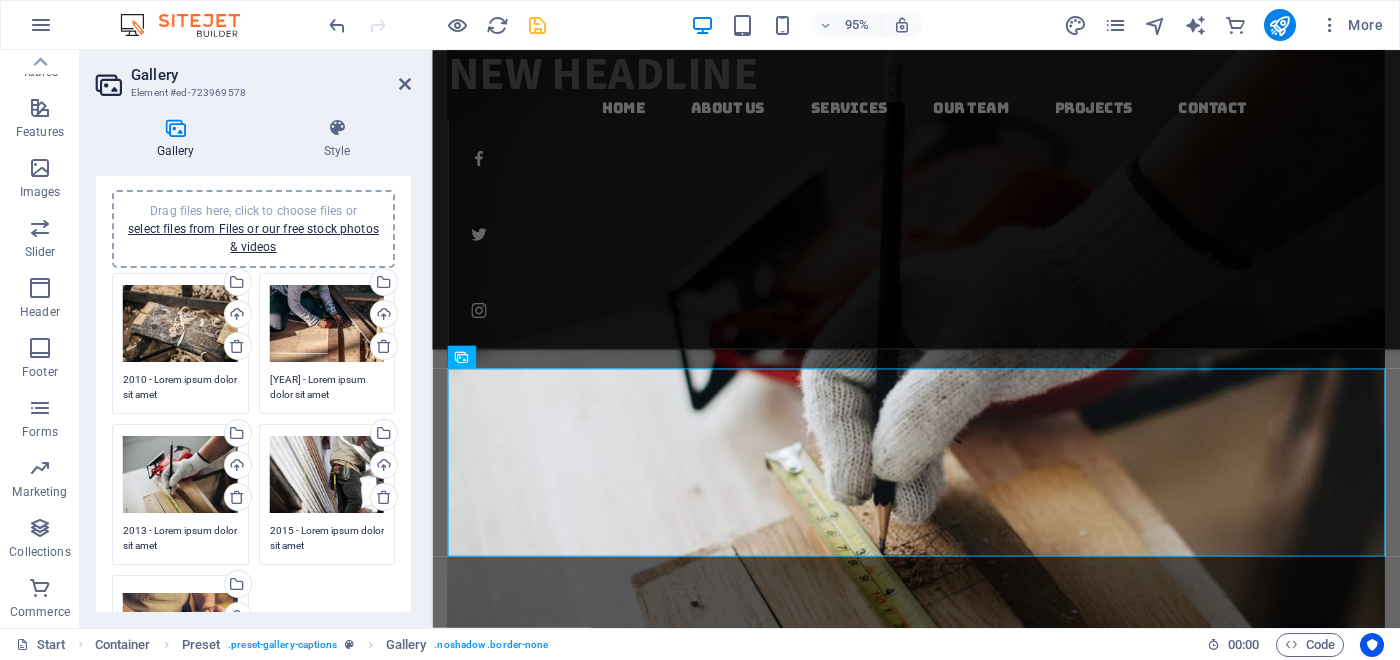 scroll, scrollTop: 35, scrollLeft: 0, axis: vertical 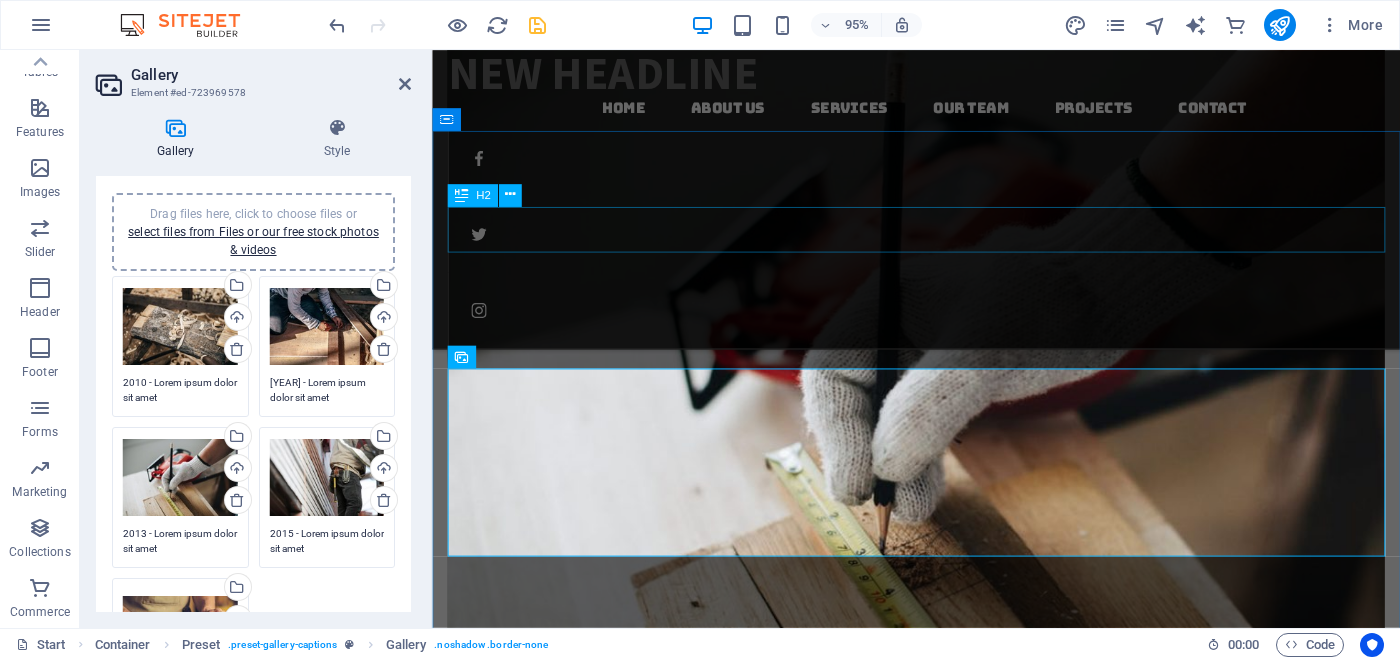 click on "Our  work" at bounding box center (941, 5727) 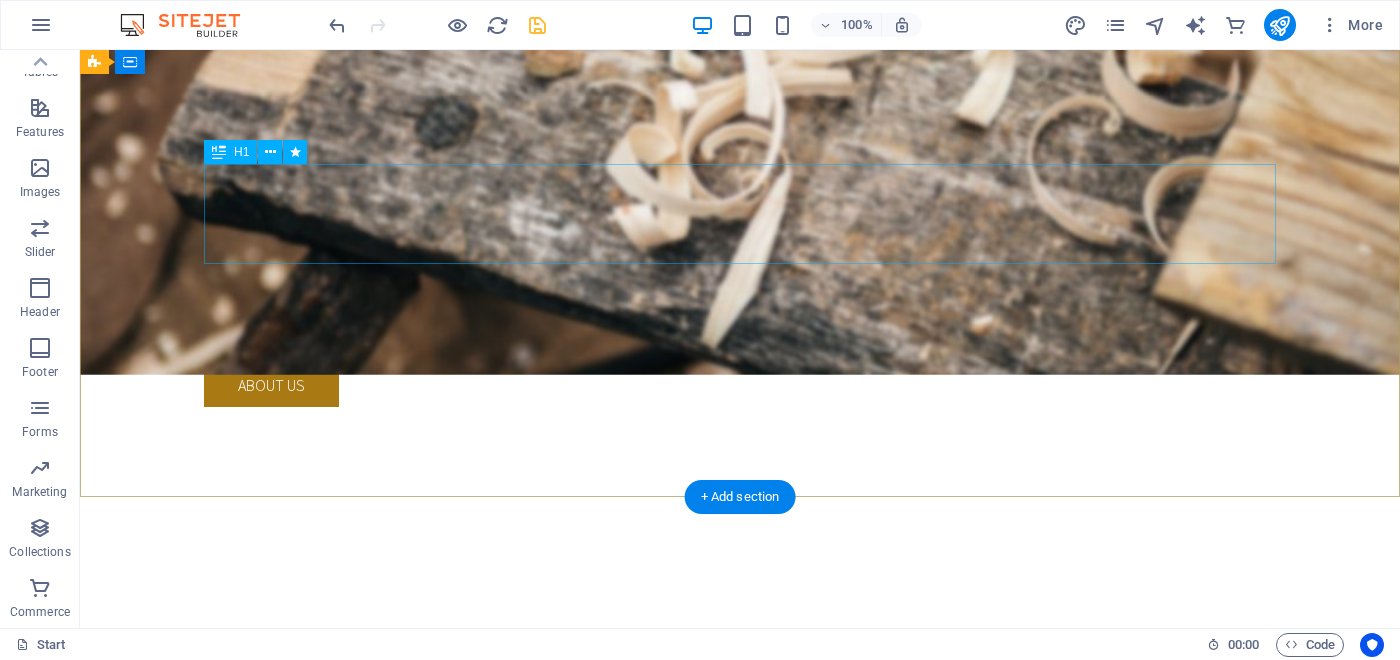 scroll, scrollTop: 0, scrollLeft: 0, axis: both 